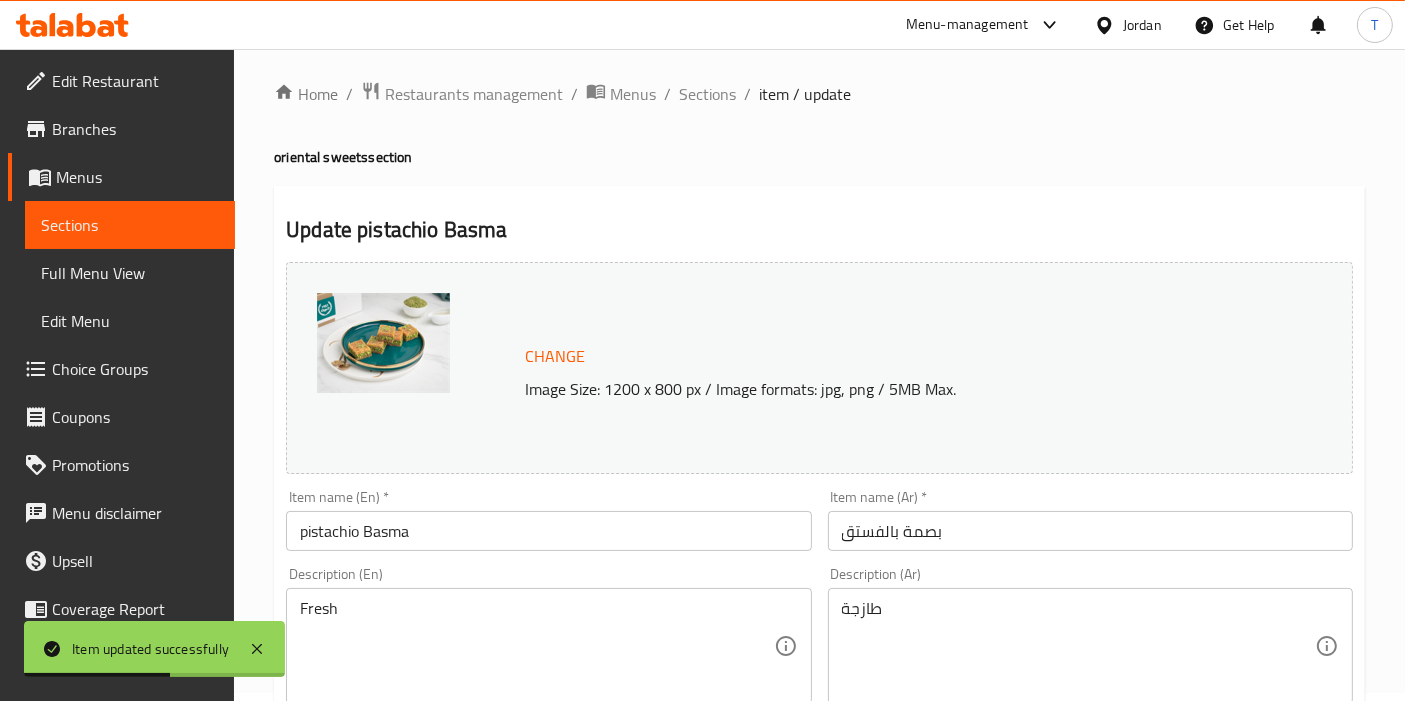 scroll, scrollTop: 0, scrollLeft: 0, axis: both 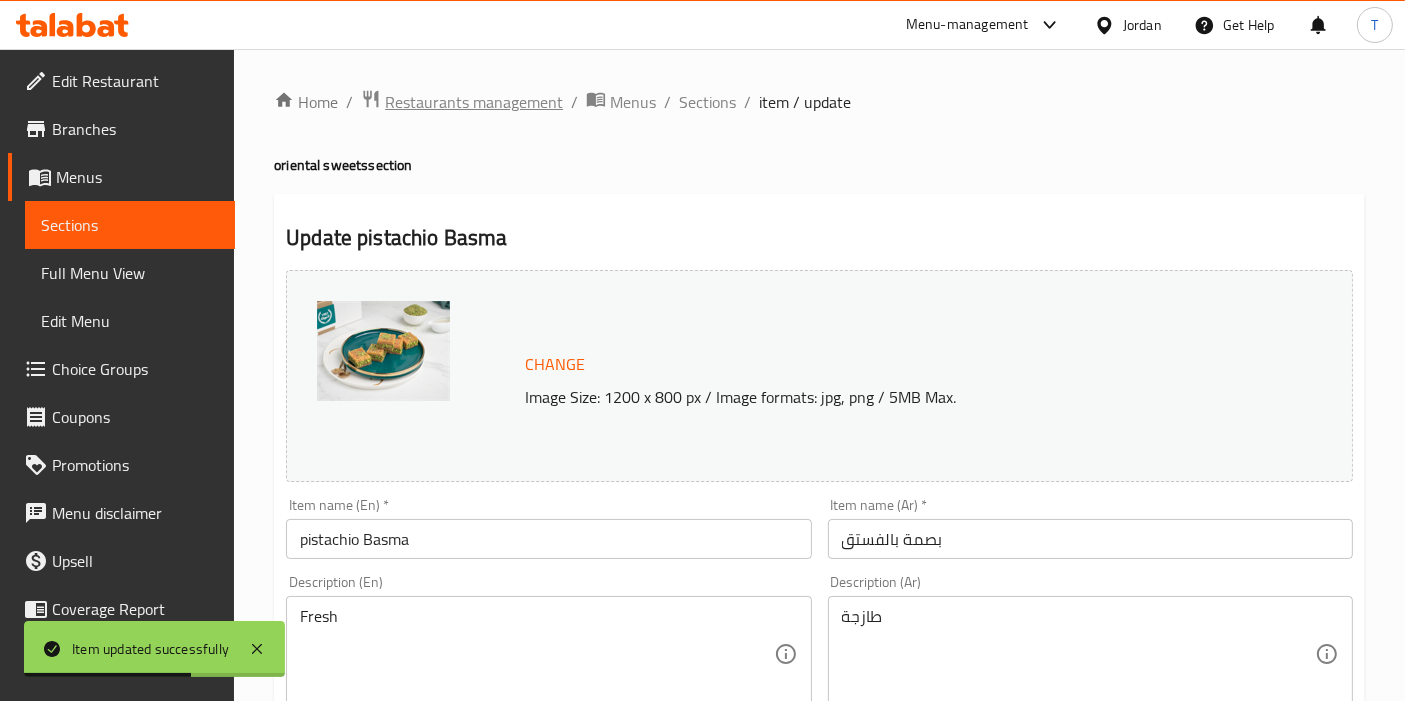 click on "Restaurants management" at bounding box center [474, 102] 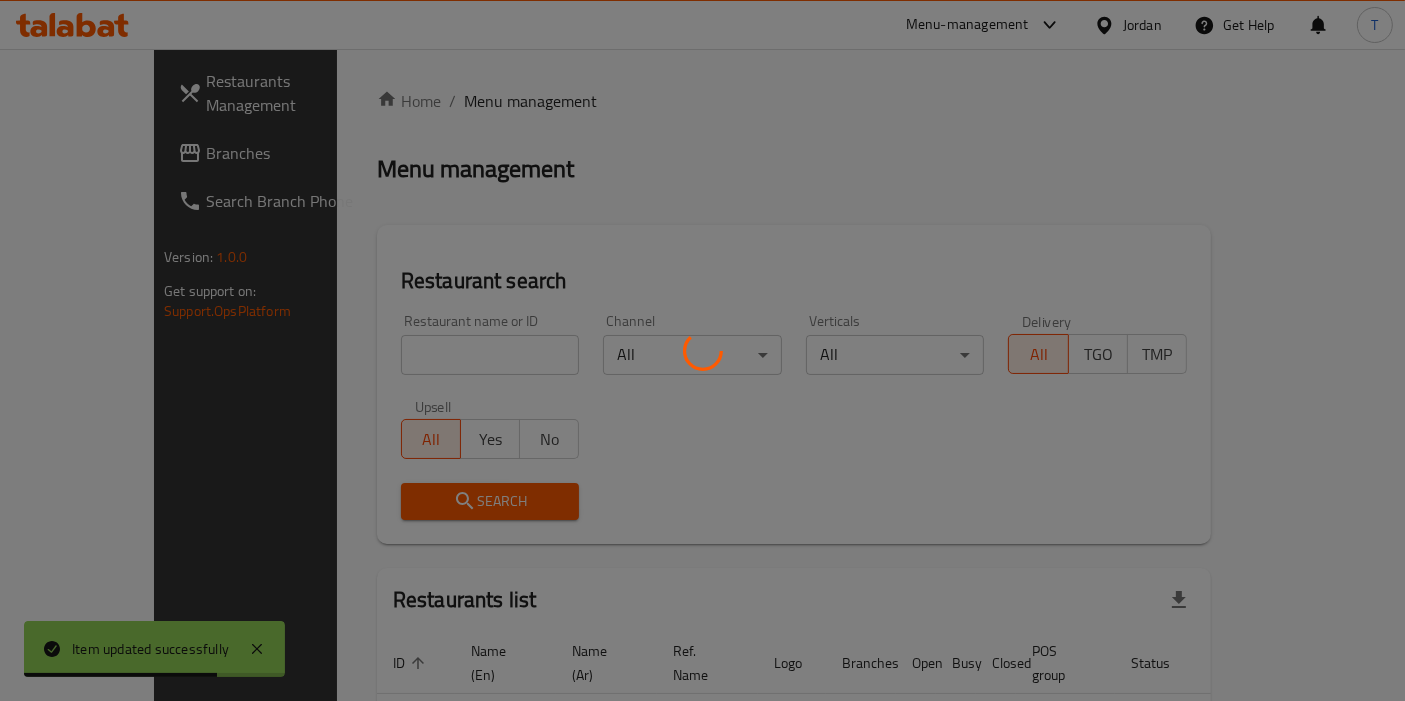 click at bounding box center (702, 350) 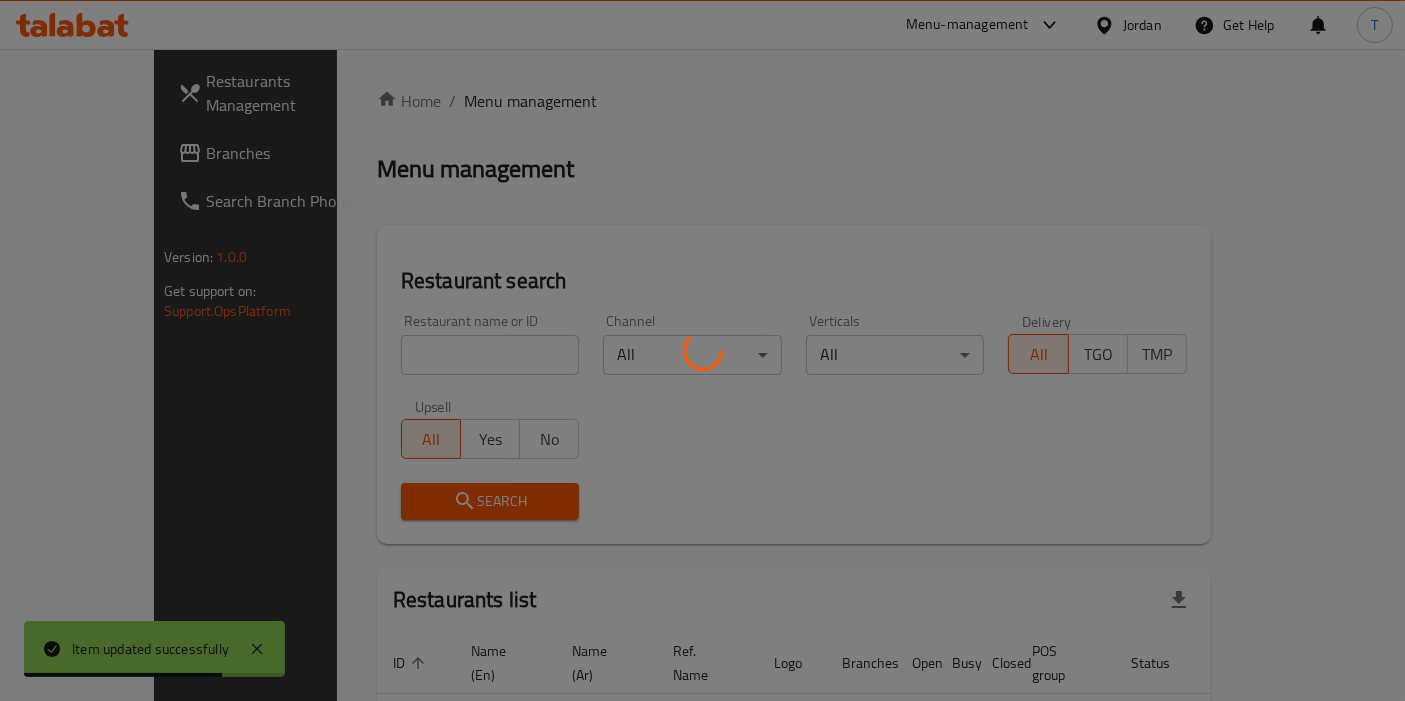 click at bounding box center (702, 350) 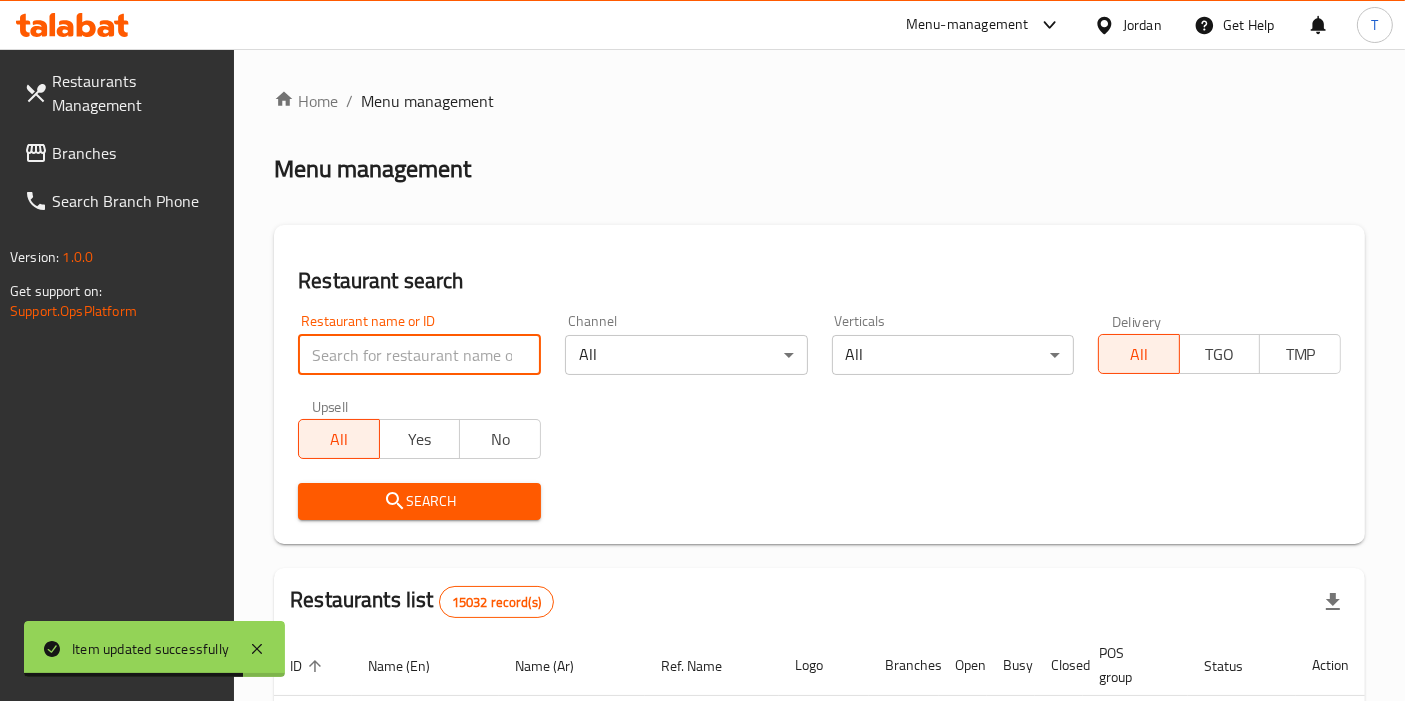 click at bounding box center (419, 355) 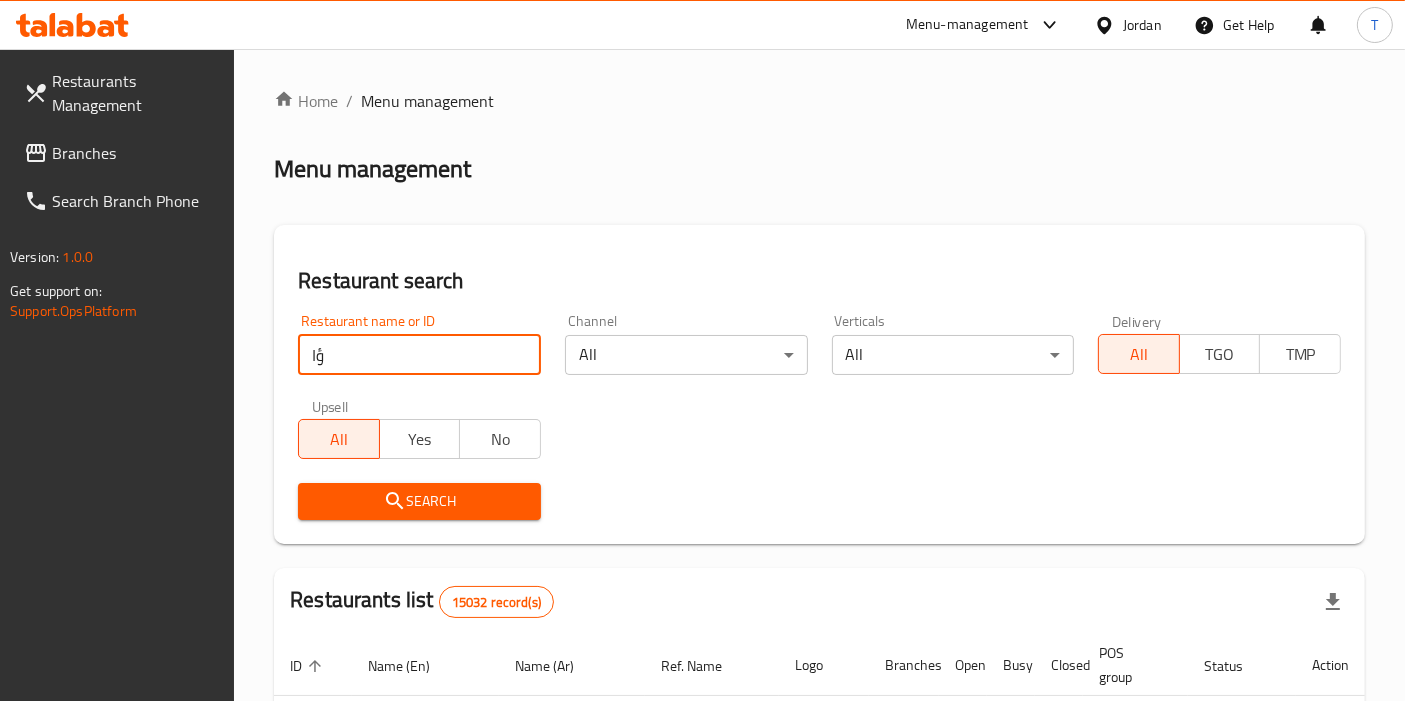 type on "ؤ" 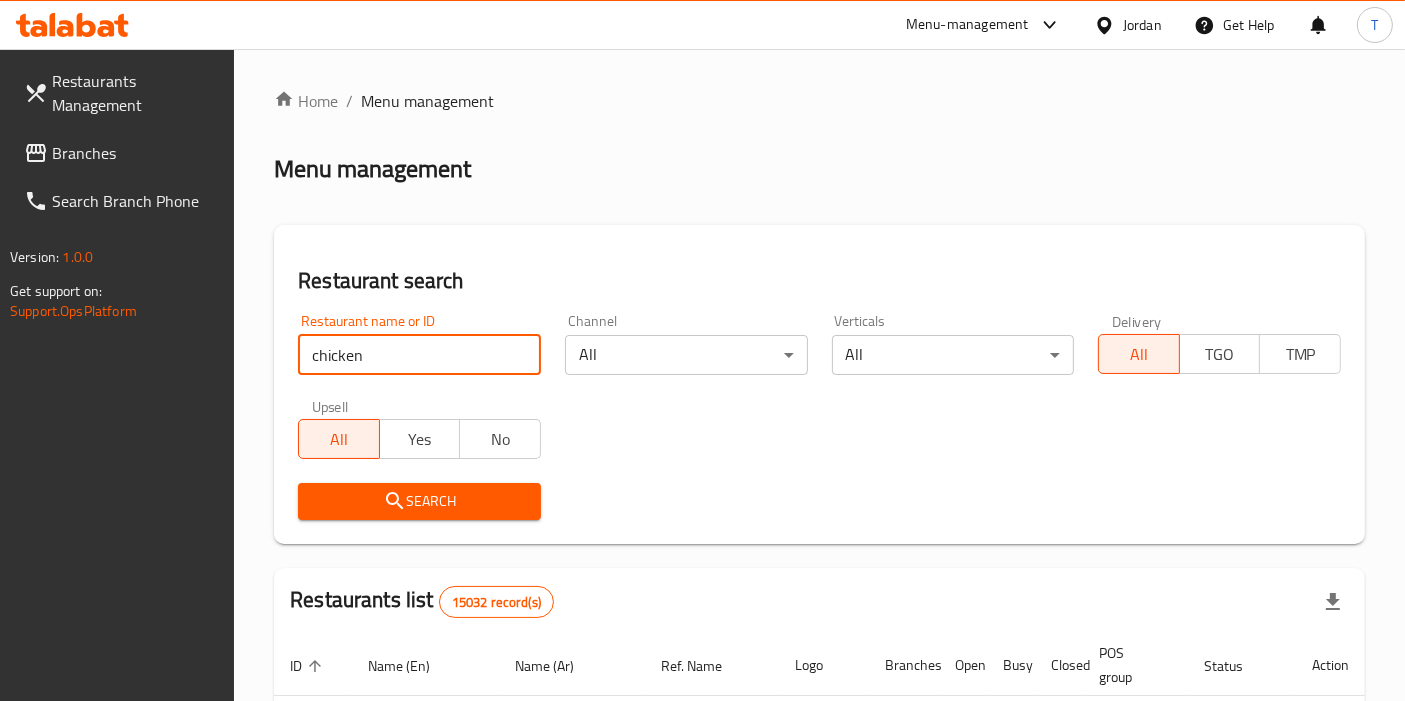 click on "Search" at bounding box center (419, 501) 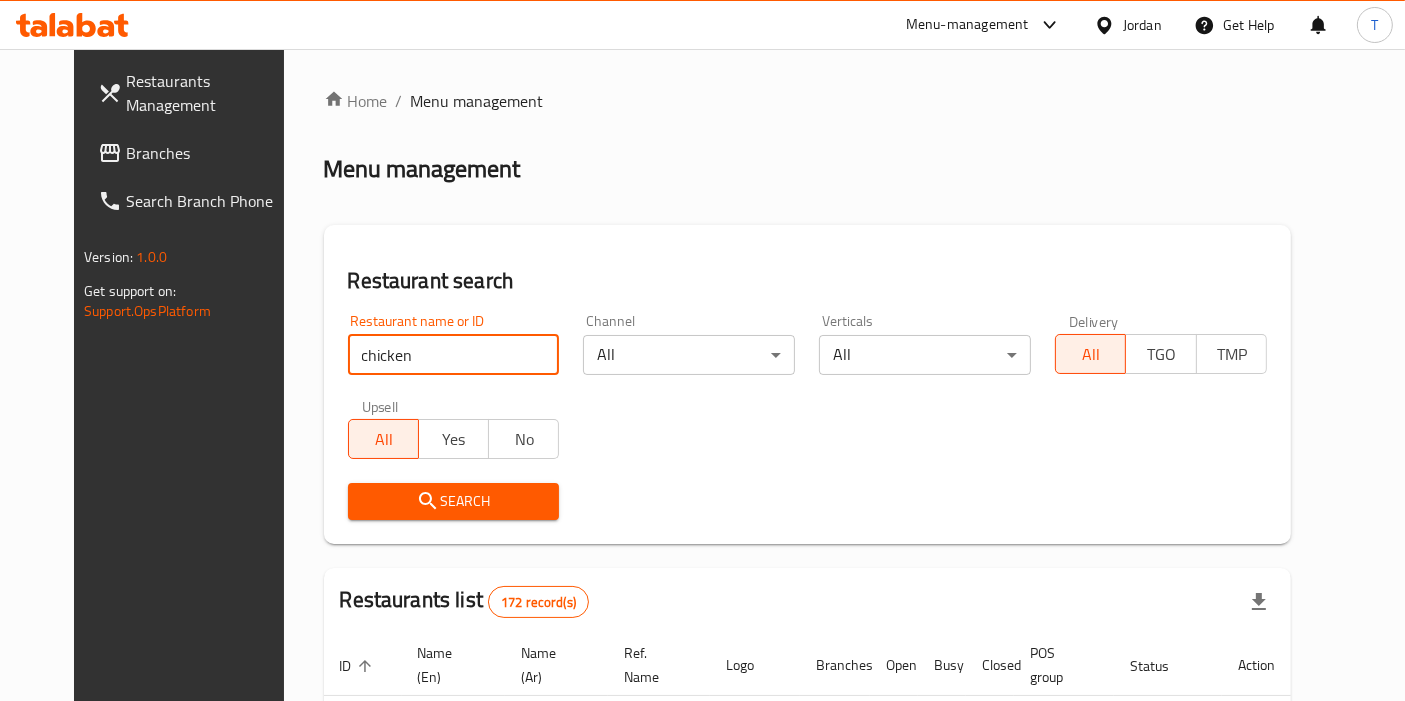 type on "Chicken Twist" 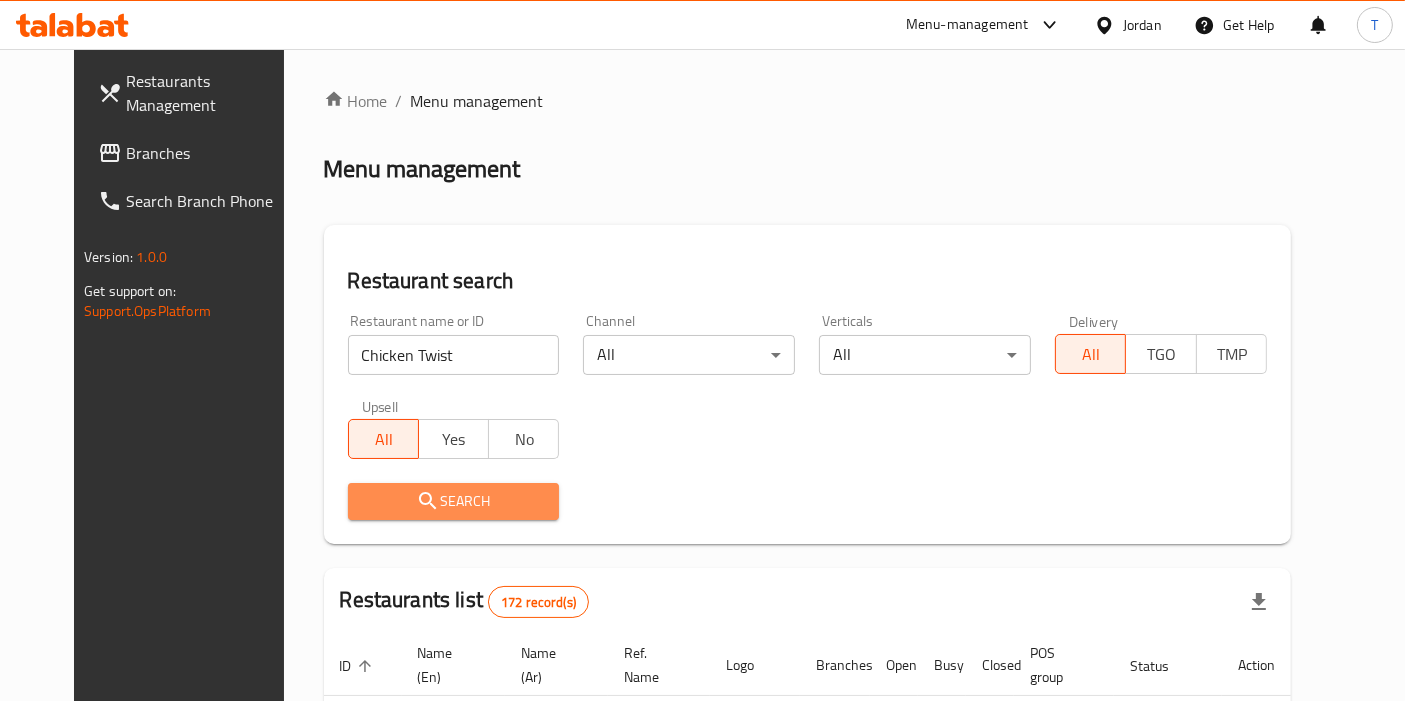 click on "Search" at bounding box center [454, 501] 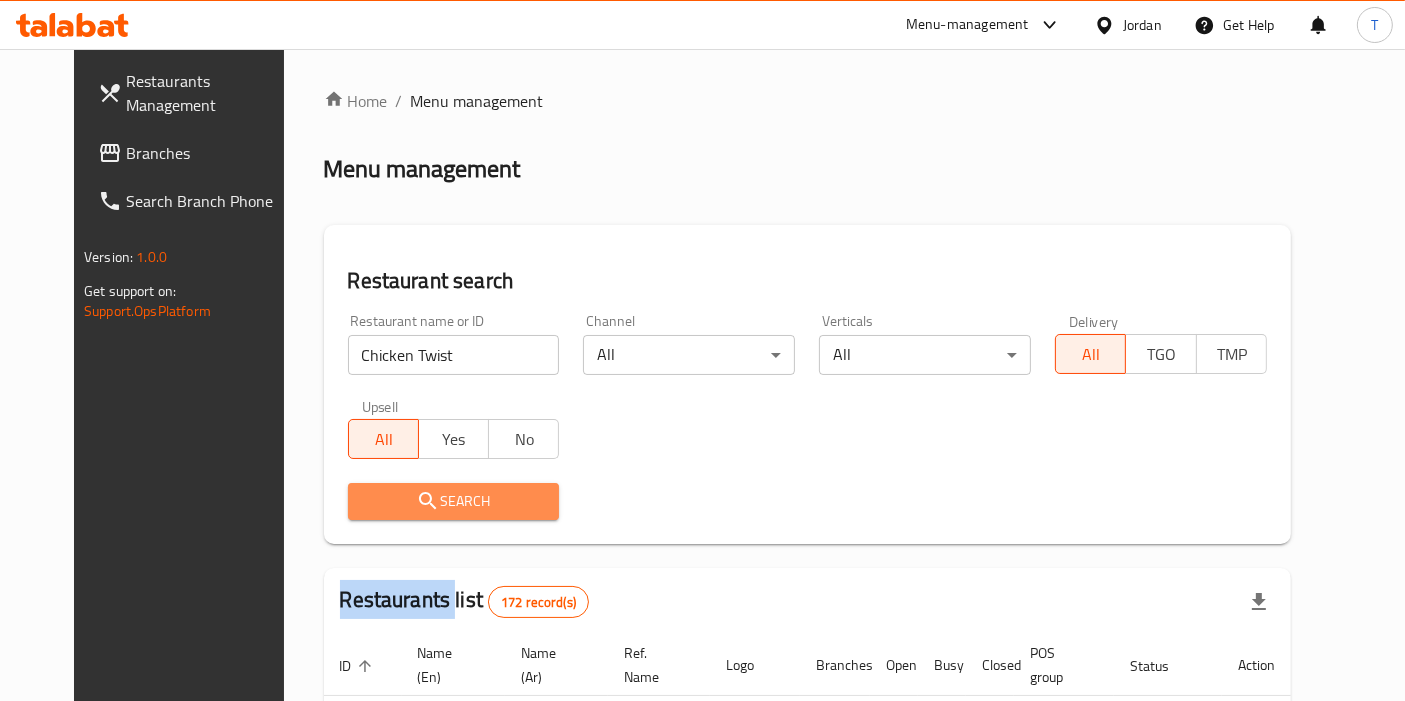 click at bounding box center [702, 350] 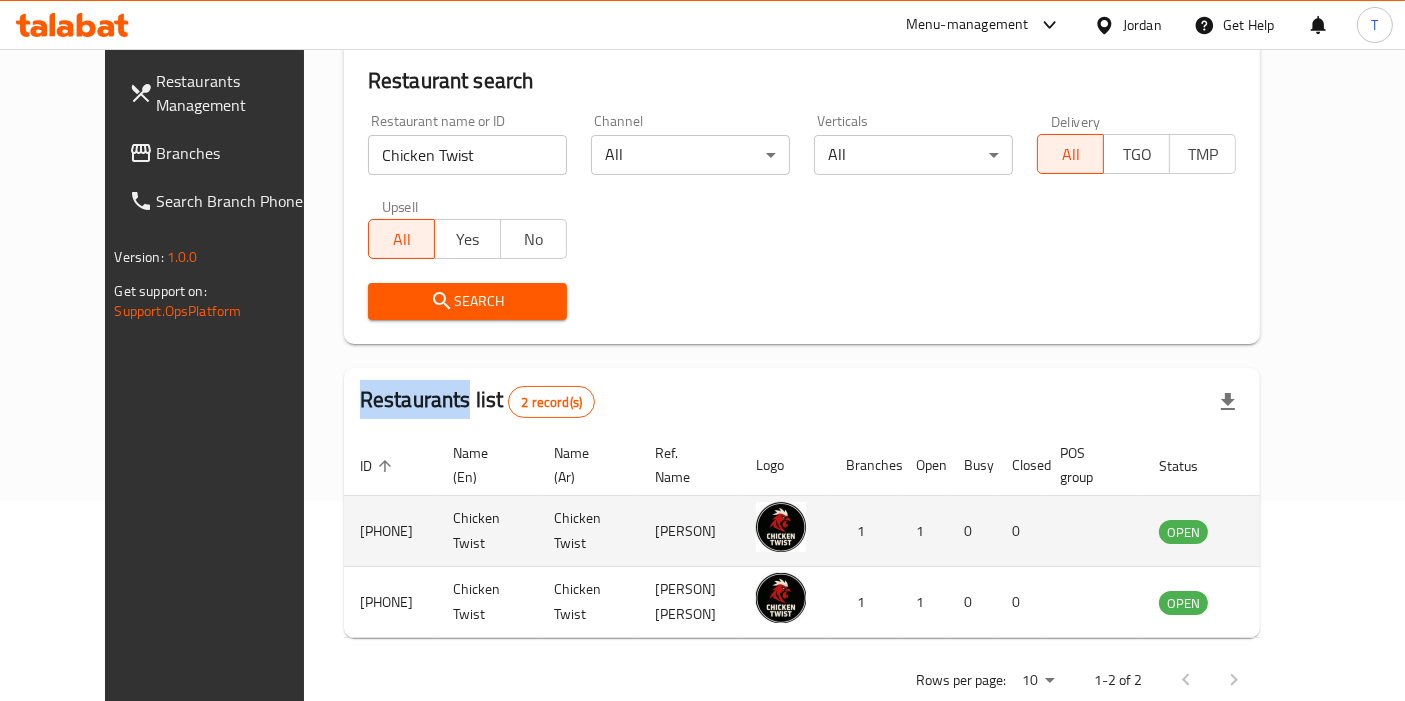 scroll, scrollTop: 221, scrollLeft: 0, axis: vertical 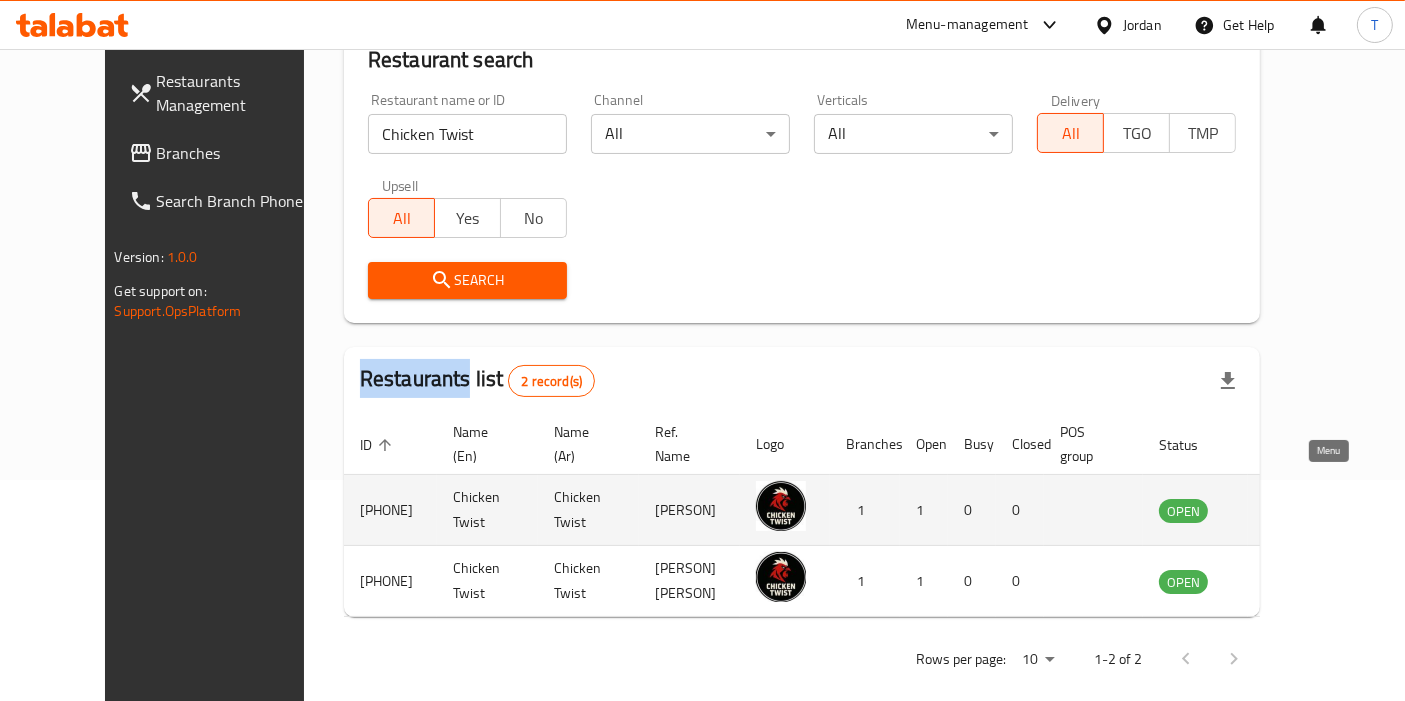 click 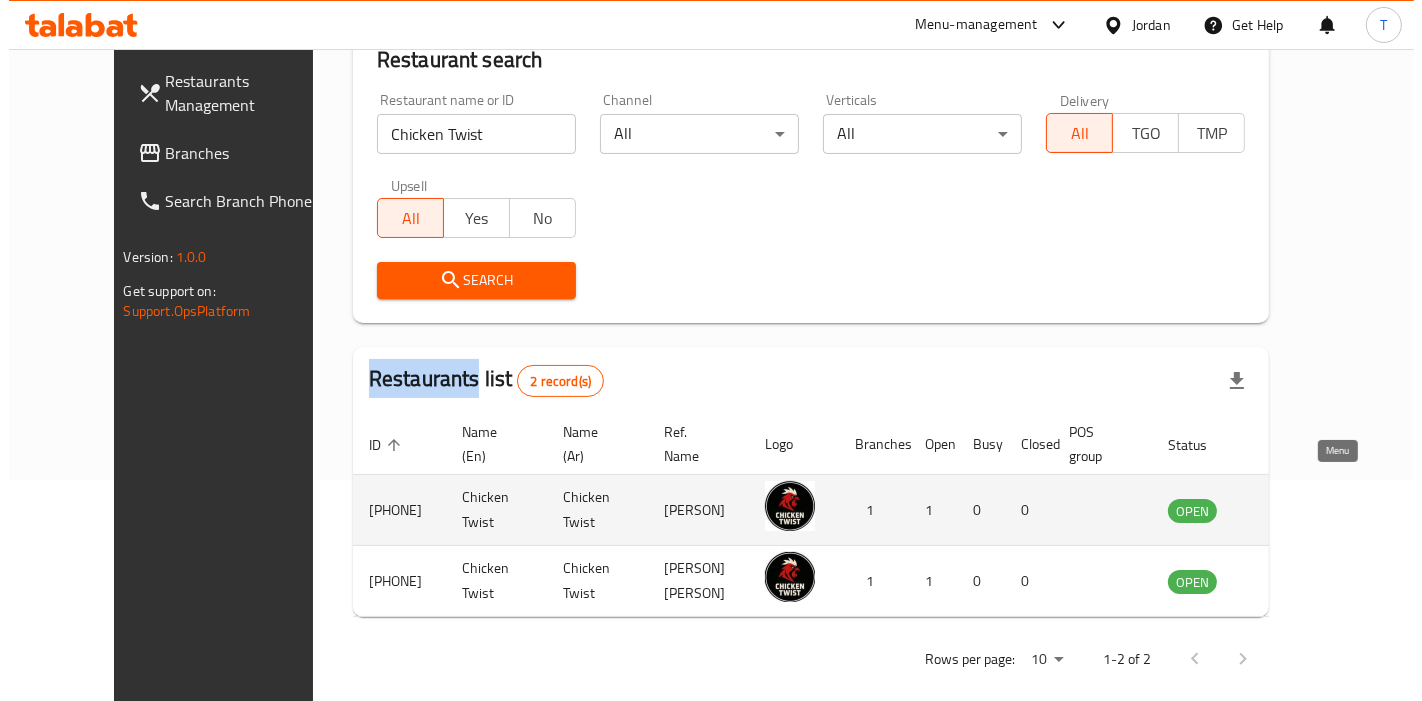 scroll, scrollTop: 0, scrollLeft: 0, axis: both 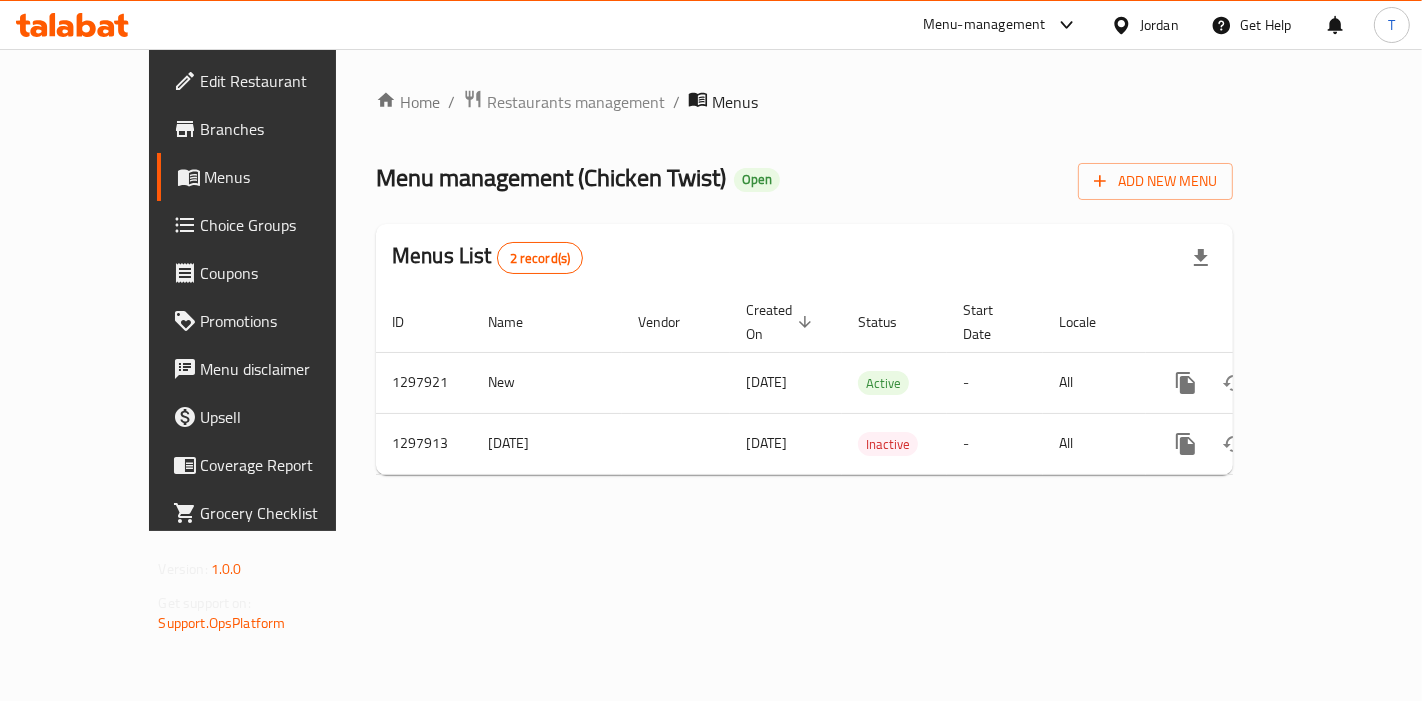 click on "Branches" at bounding box center (285, 129) 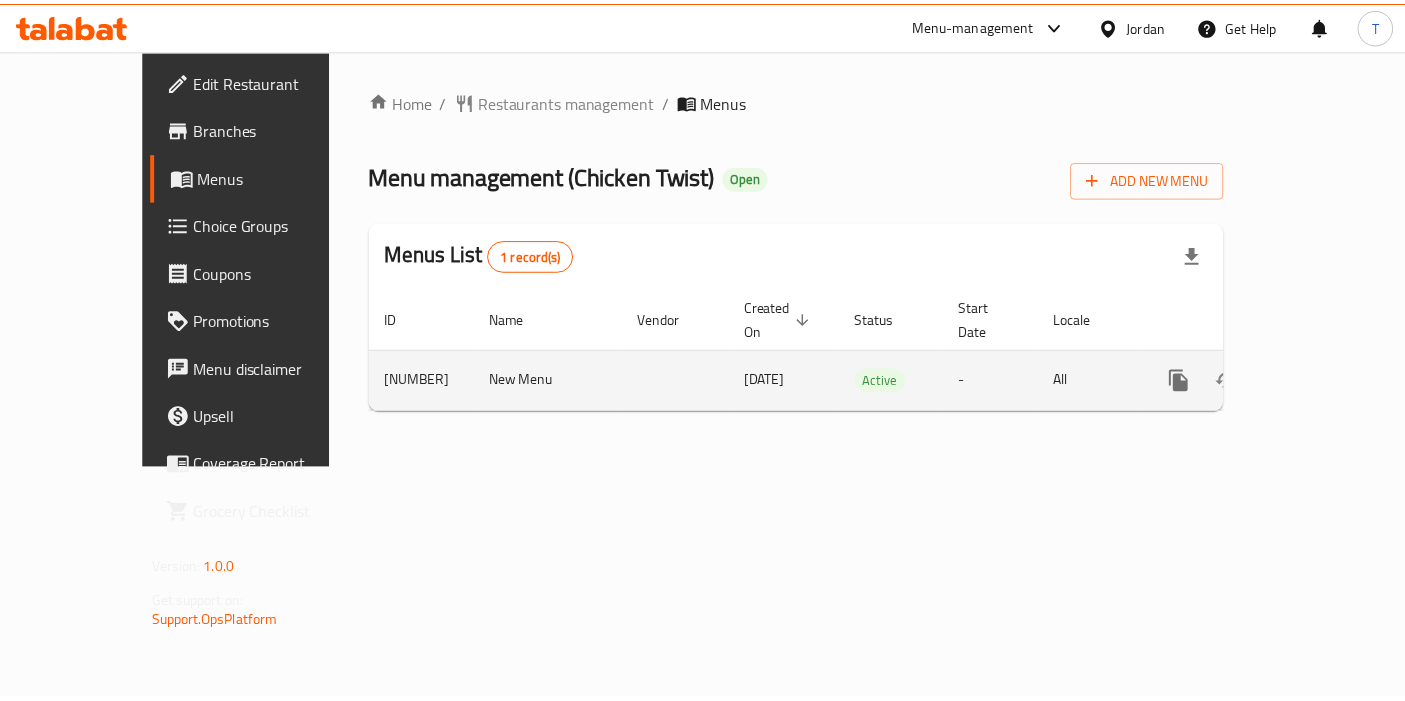 scroll, scrollTop: 0, scrollLeft: 0, axis: both 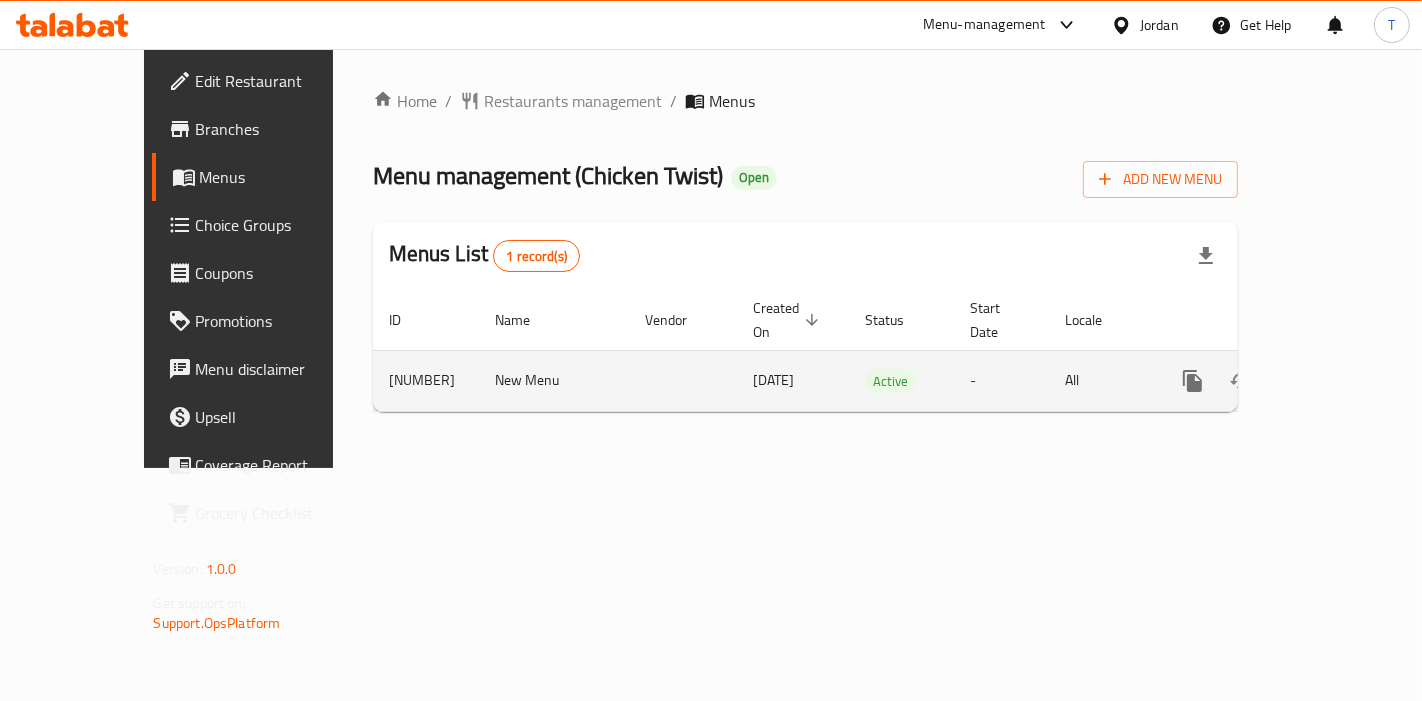 click 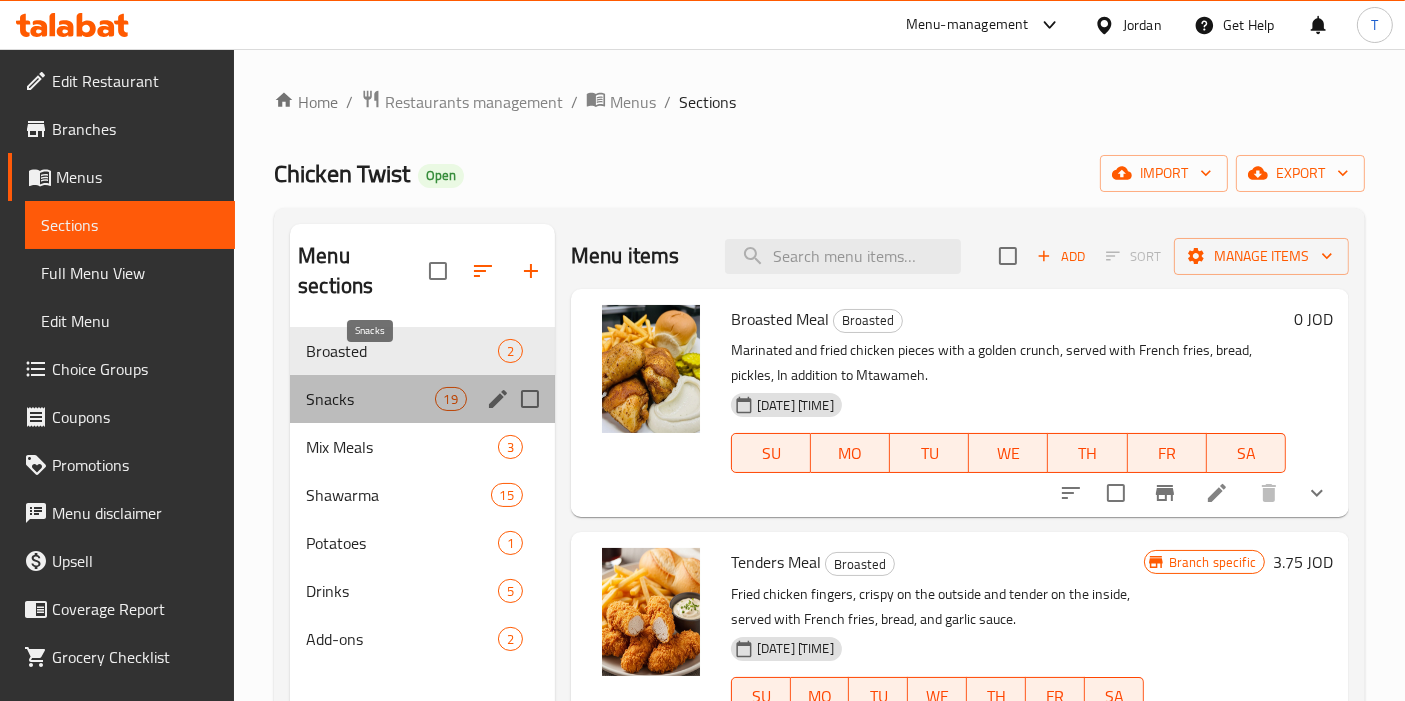 click on "Snacks" at bounding box center [370, 399] 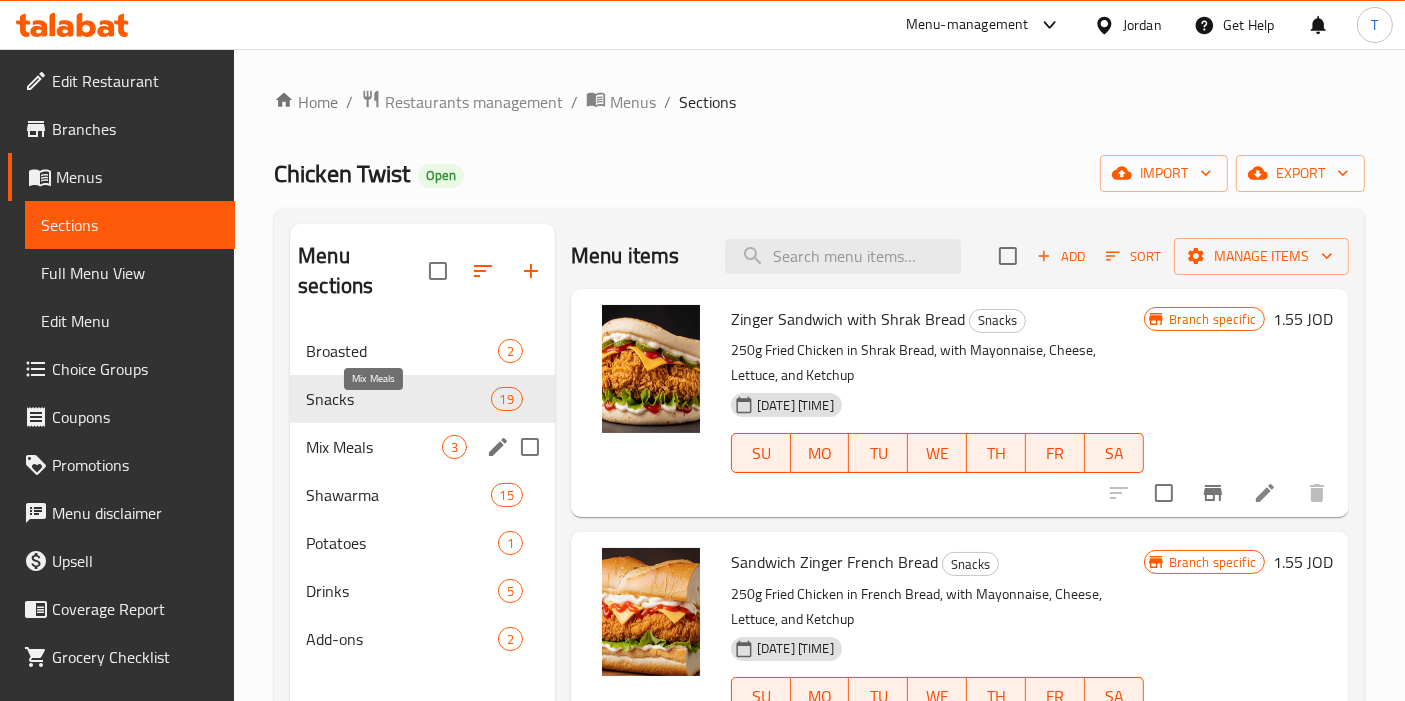 click on "Mix Meals" at bounding box center [374, 447] 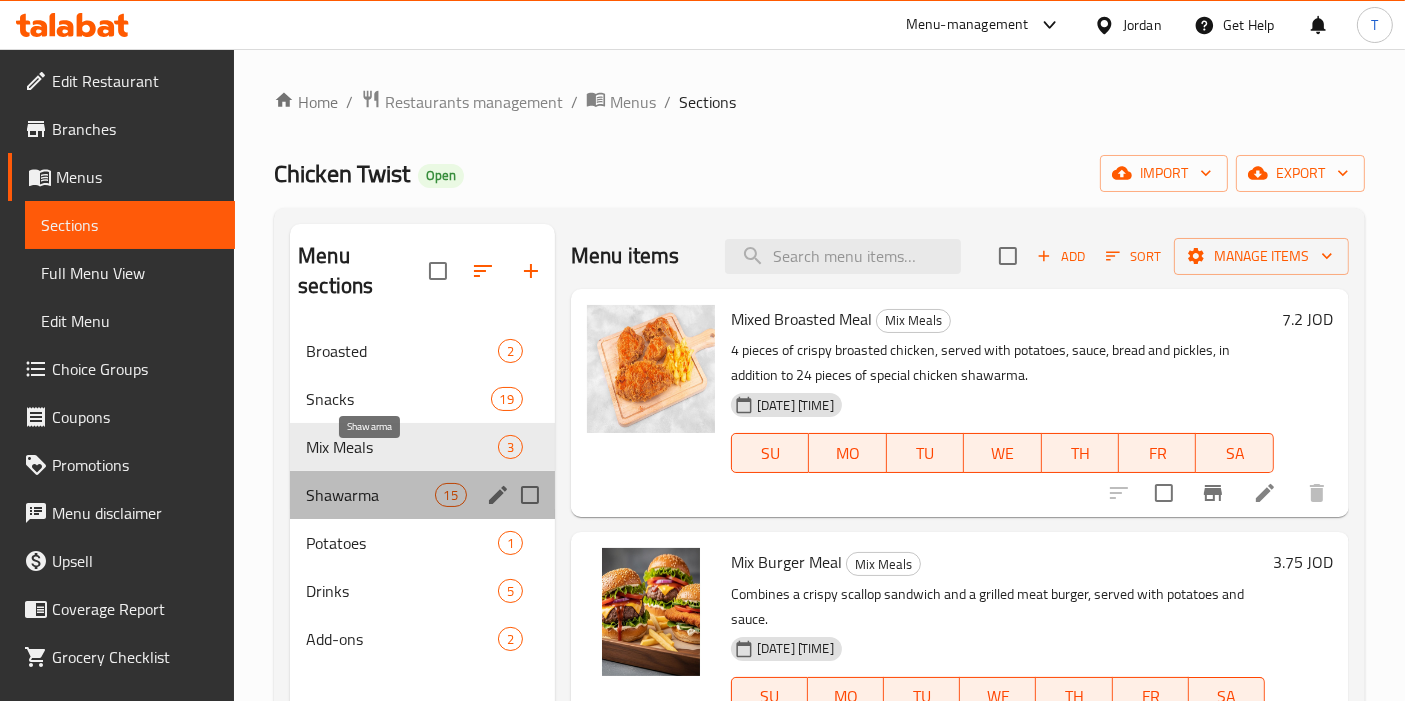 click on "Shawarma" at bounding box center (370, 495) 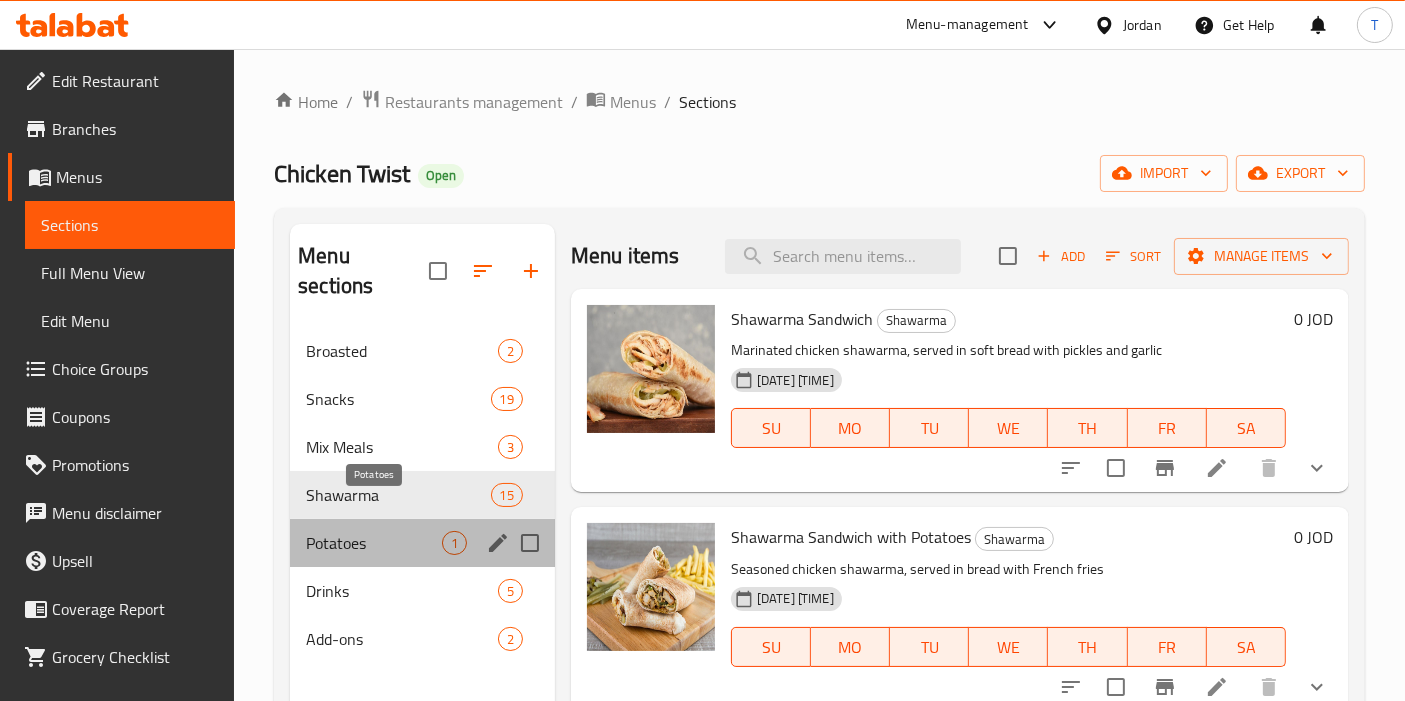 drag, startPoint x: 360, startPoint y: 509, endPoint x: 361, endPoint y: 525, distance: 16.03122 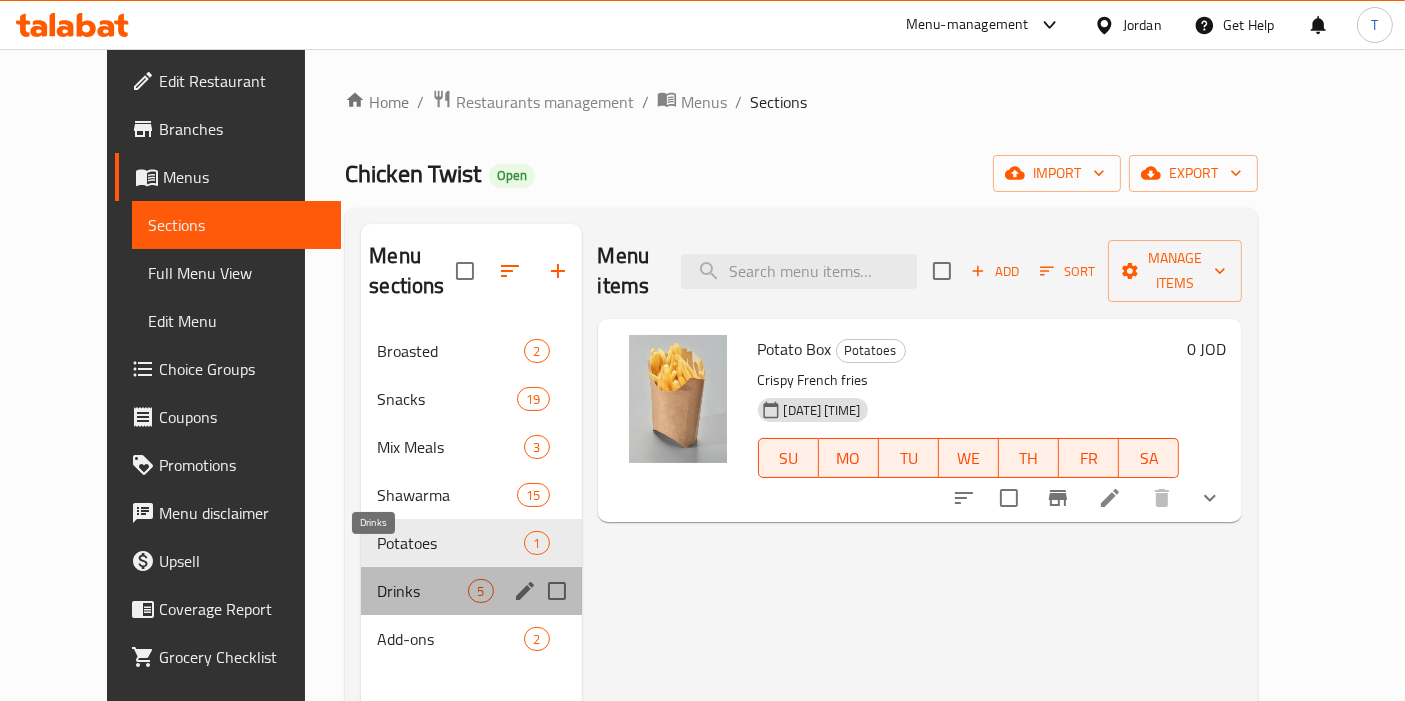 click on "Drinks" at bounding box center [422, 591] 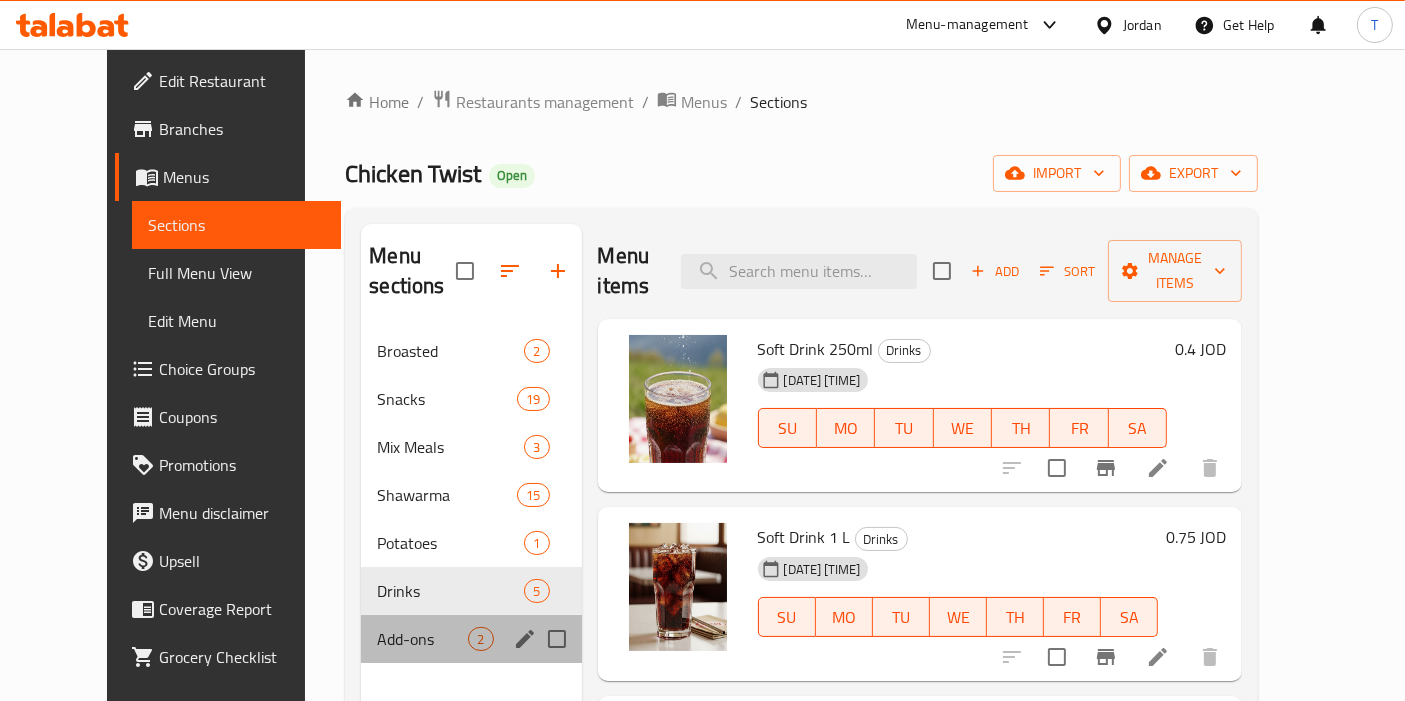 click on "Add-ons 2" at bounding box center [471, 639] 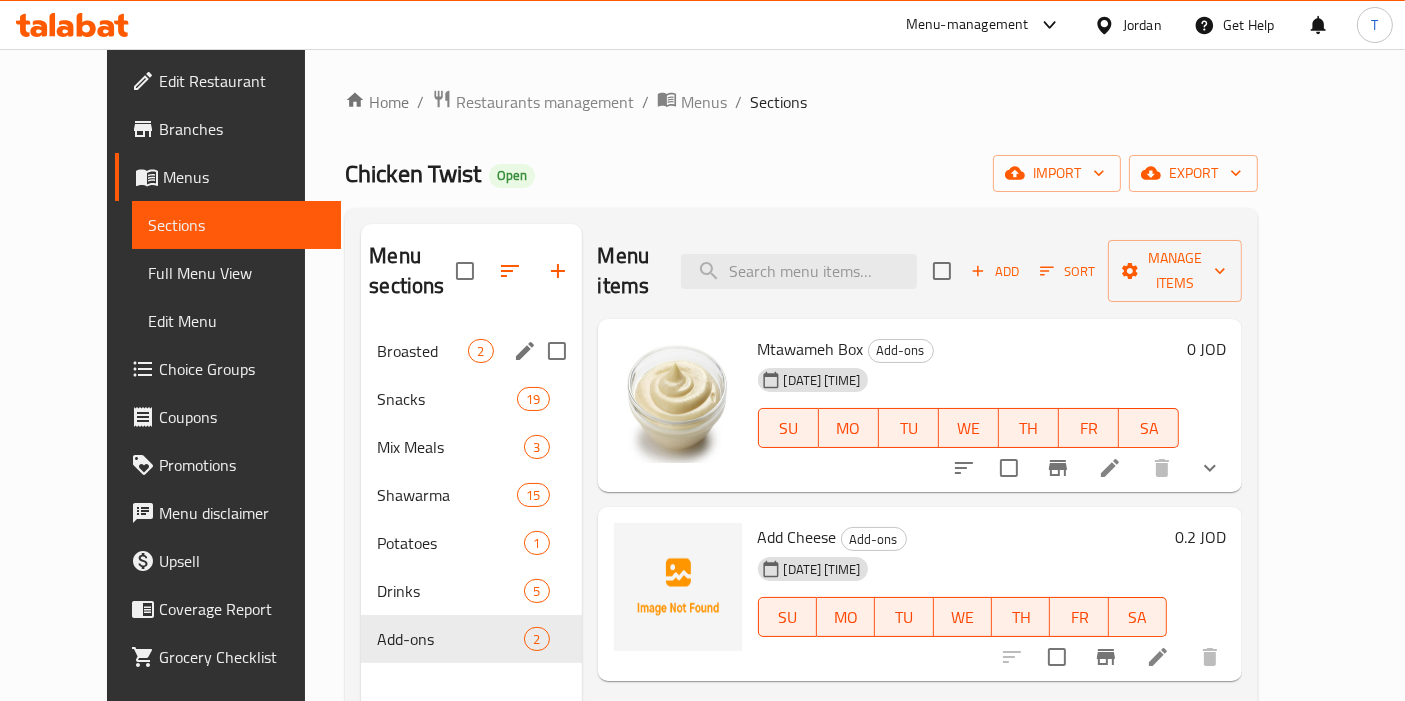 click on "Broasted" at bounding box center [422, 351] 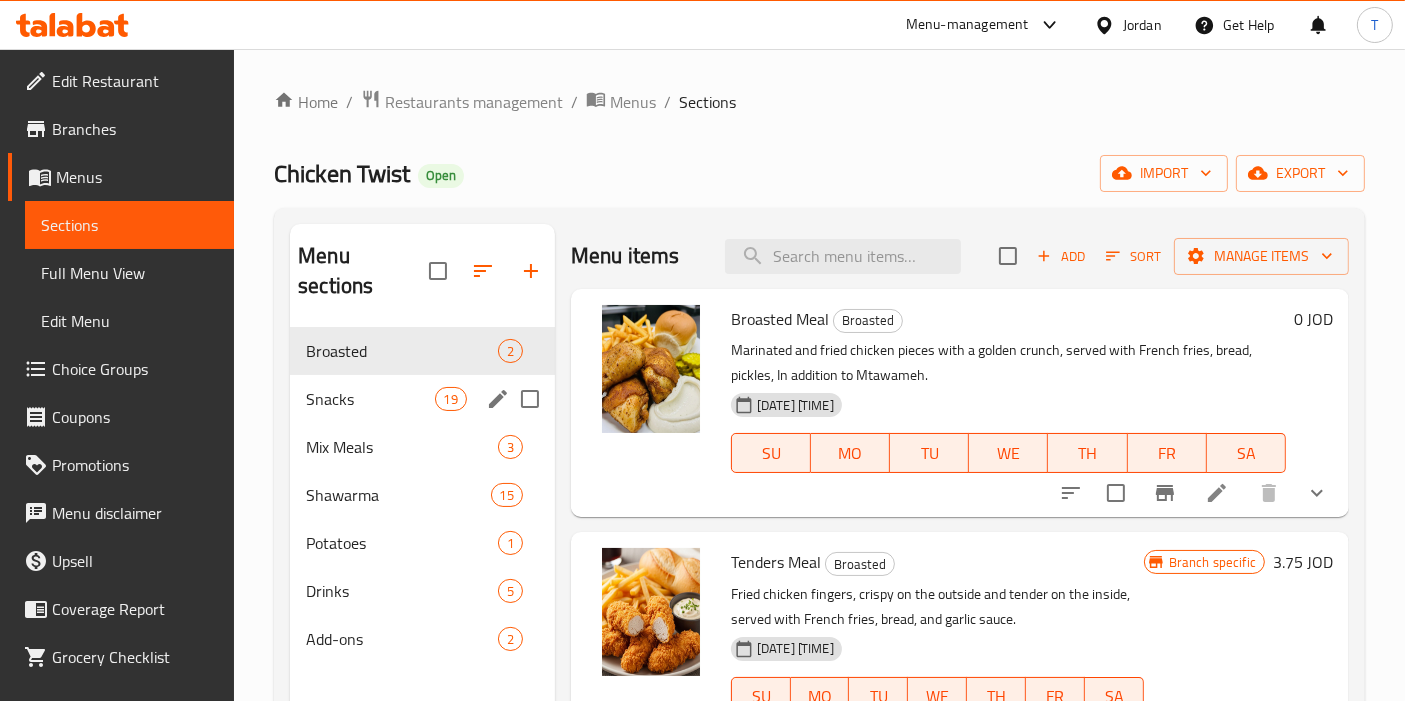click on "Snacks" at bounding box center (370, 399) 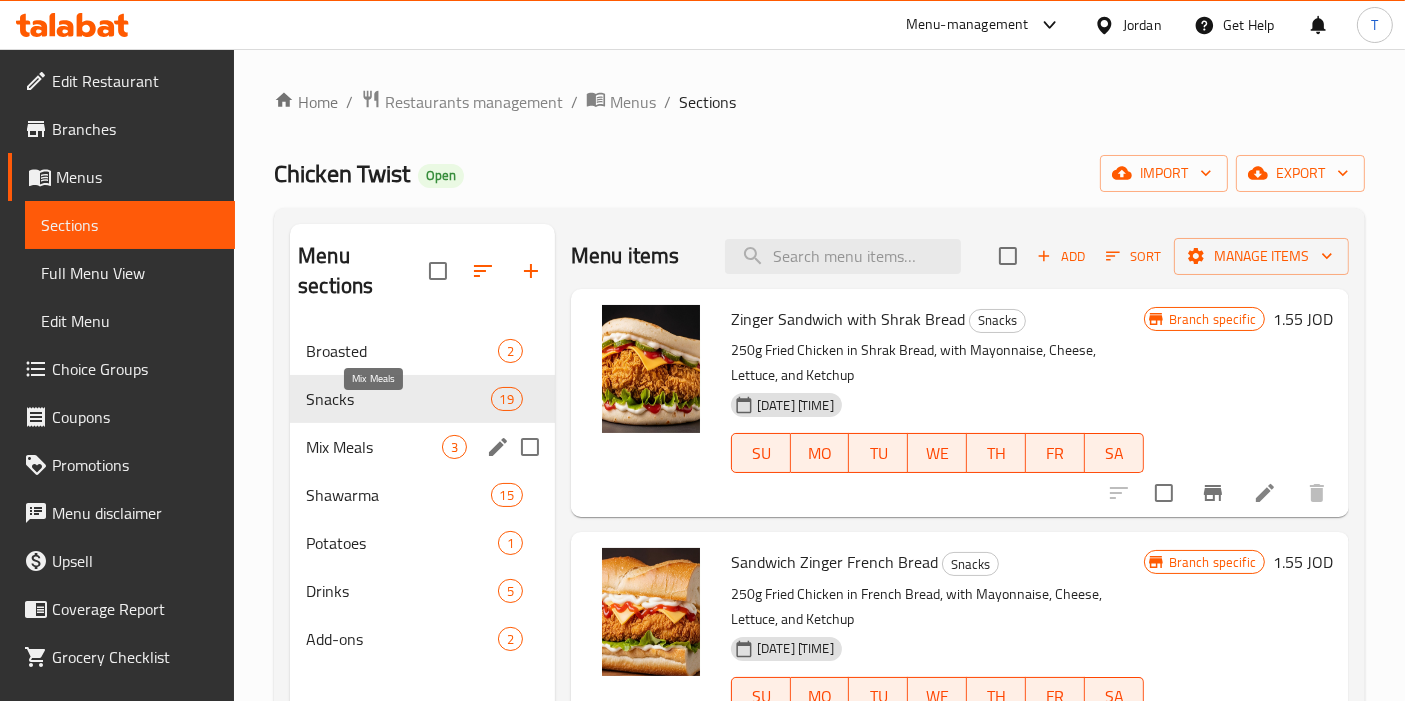 click on "Mix Meals" at bounding box center (374, 447) 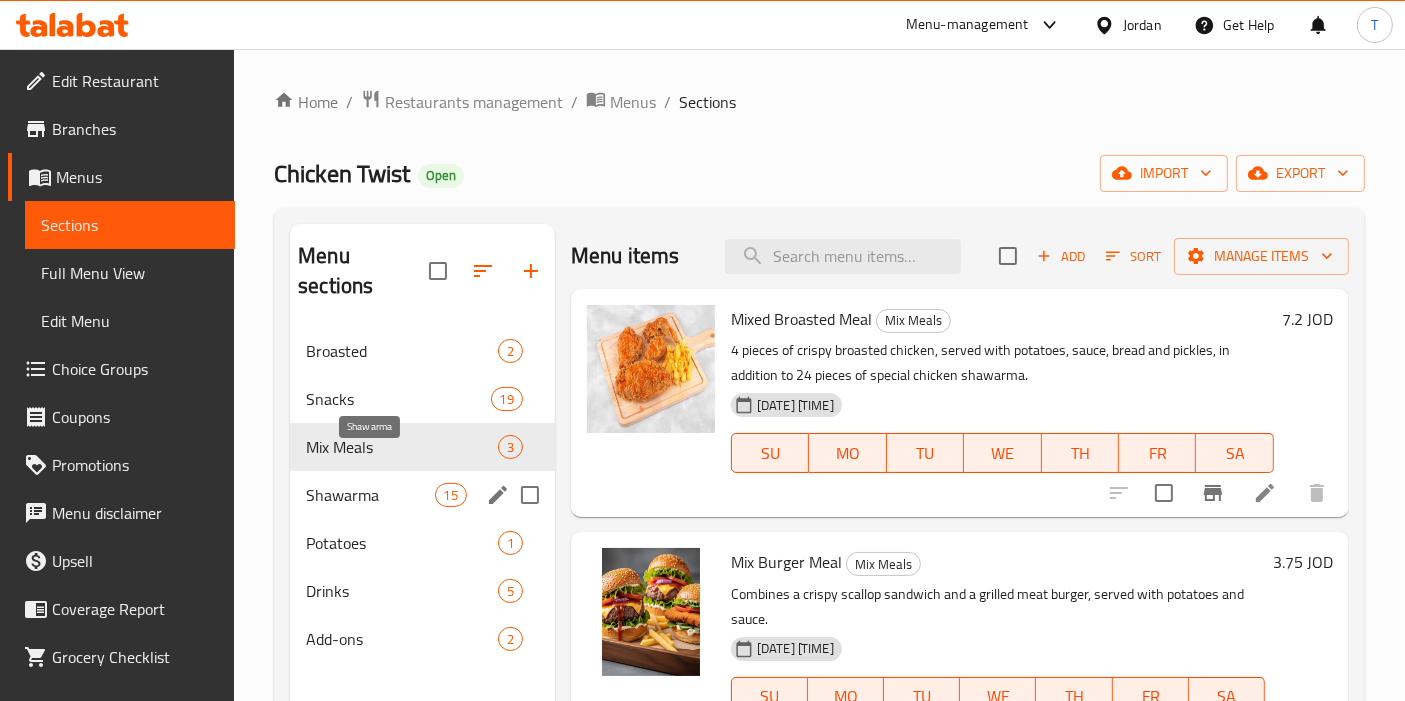 click on "Shawarma 15" at bounding box center (422, 495) 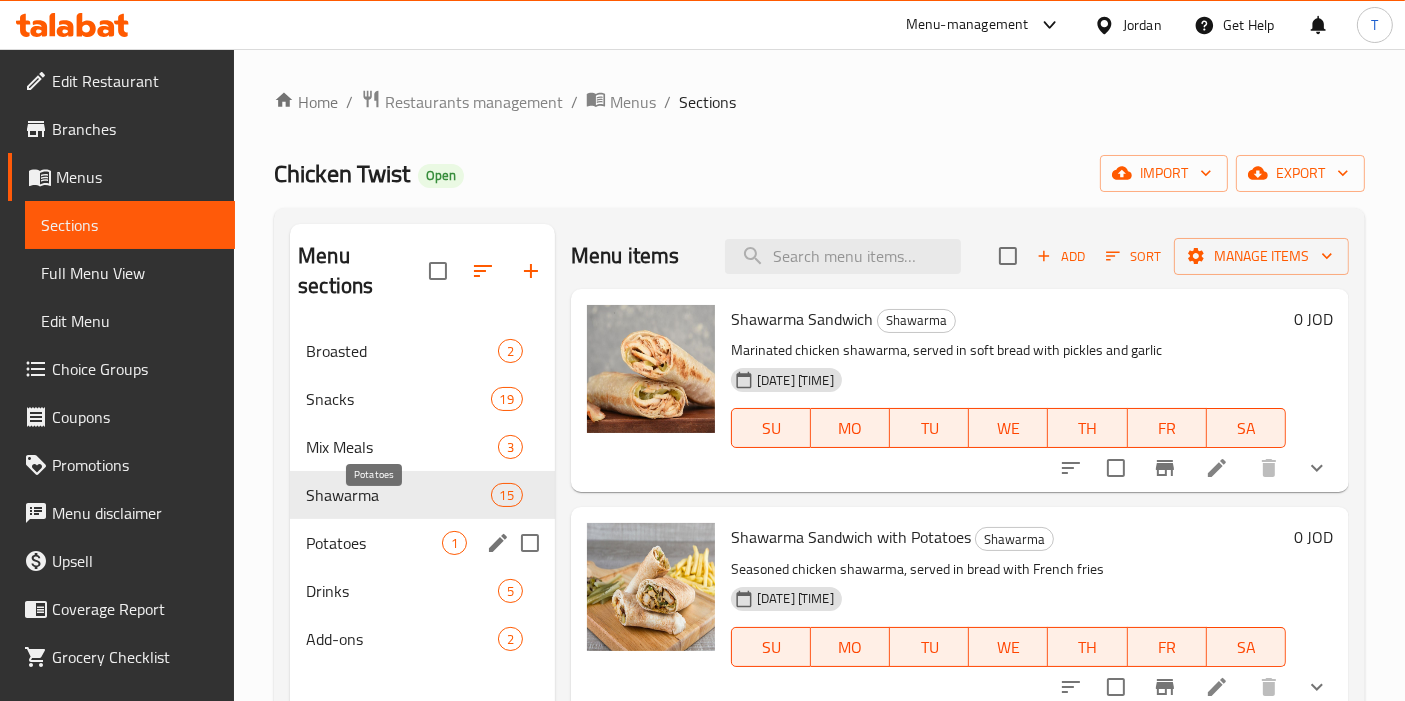 click on "Potatoes" at bounding box center (374, 543) 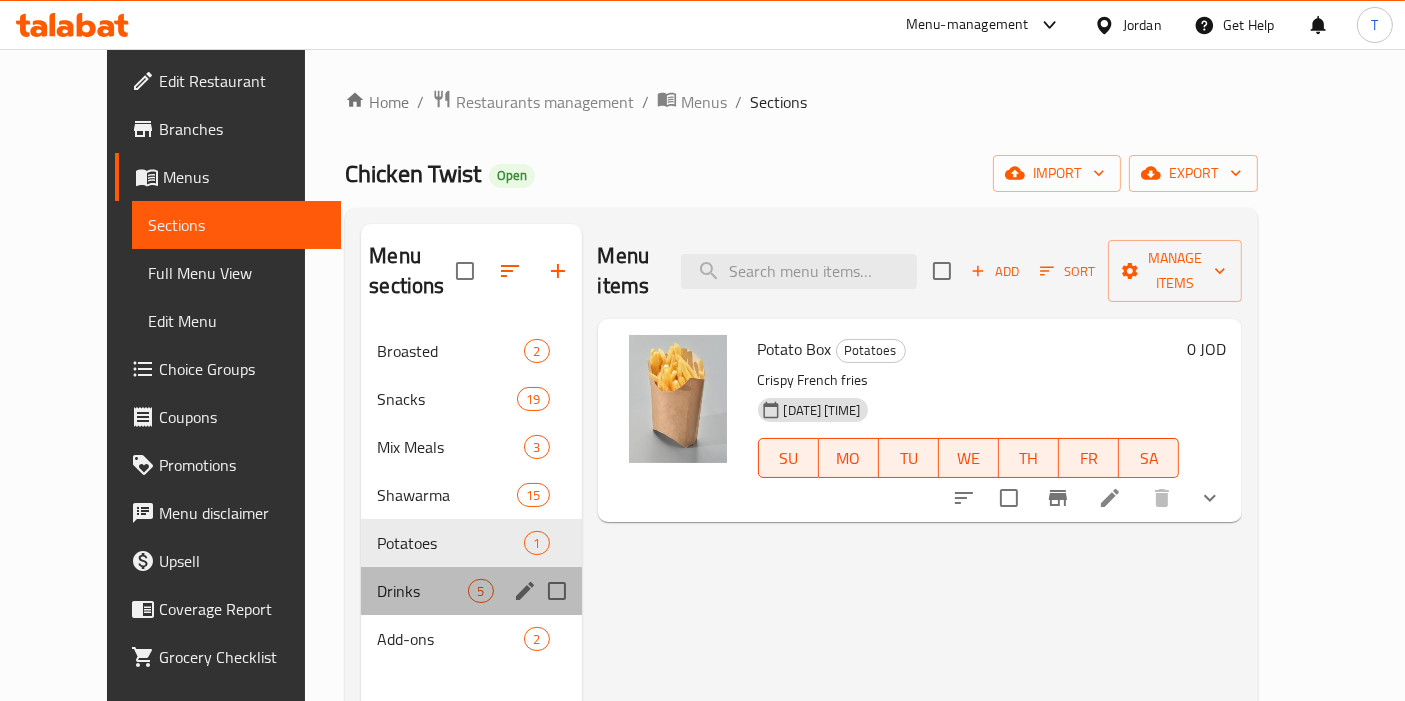 click on "Drinks 5" at bounding box center (471, 591) 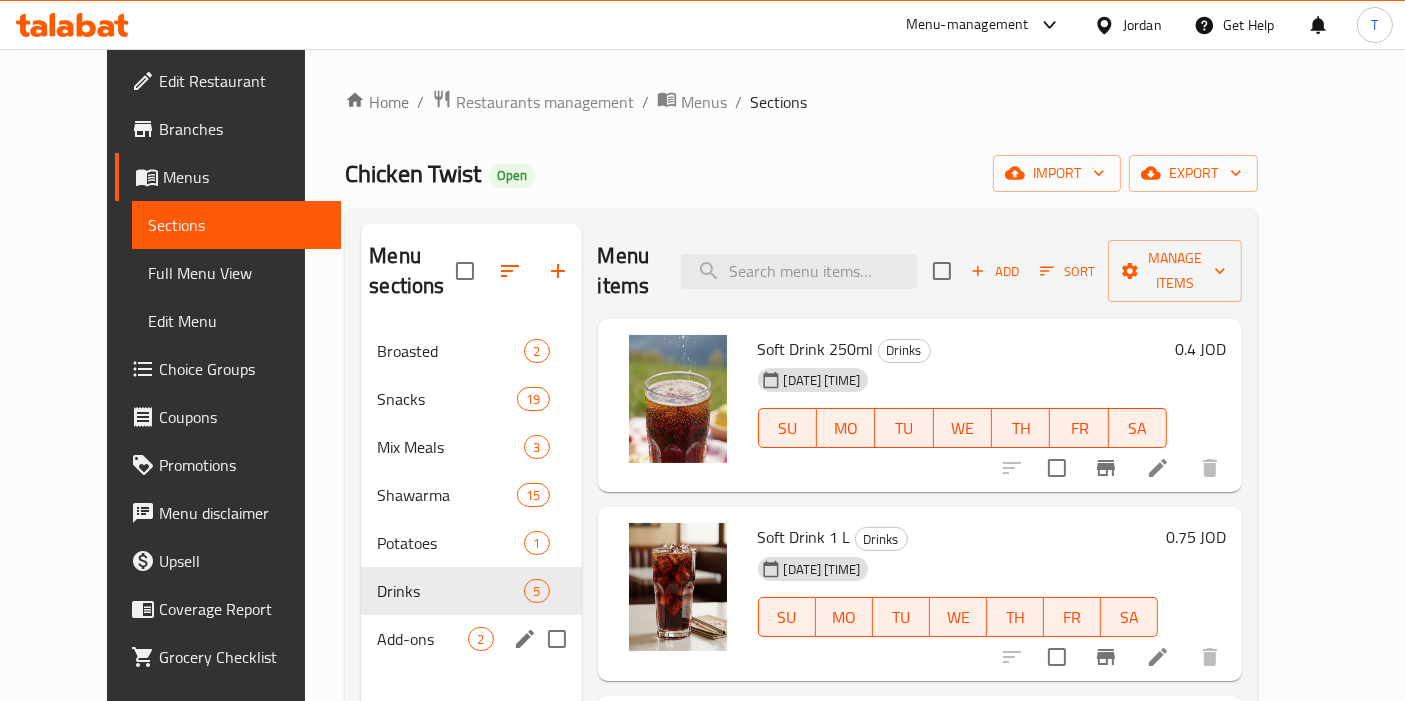 click on "Add-ons 2" at bounding box center [471, 639] 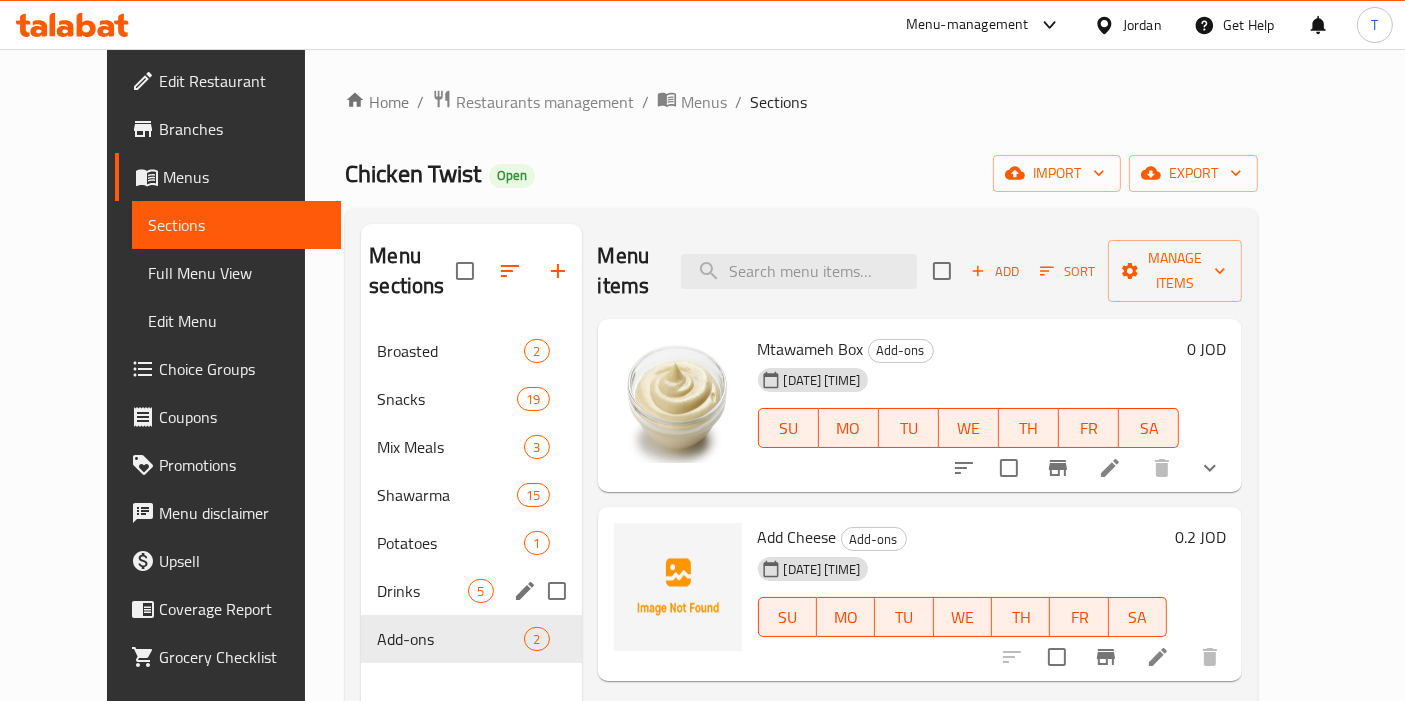 click on "Drinks" at bounding box center [422, 591] 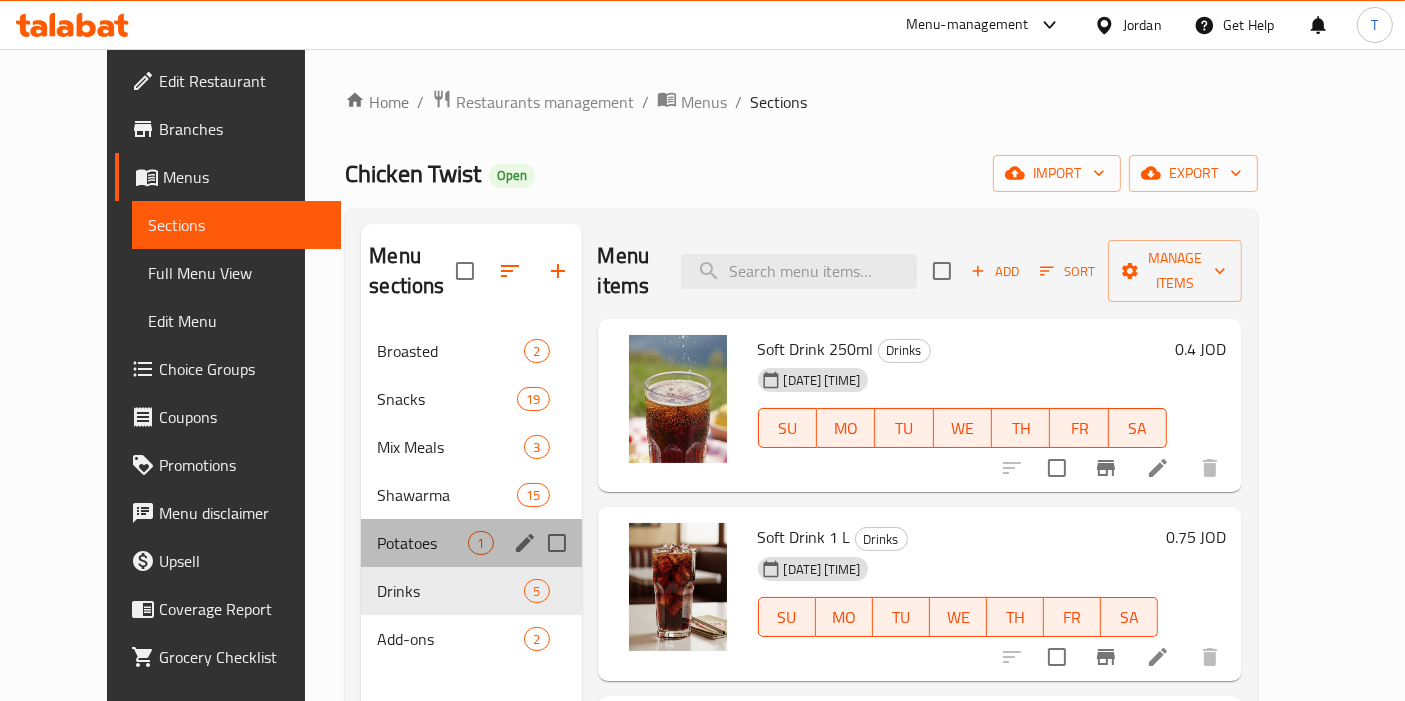 click on "Potatoes 1" at bounding box center [471, 543] 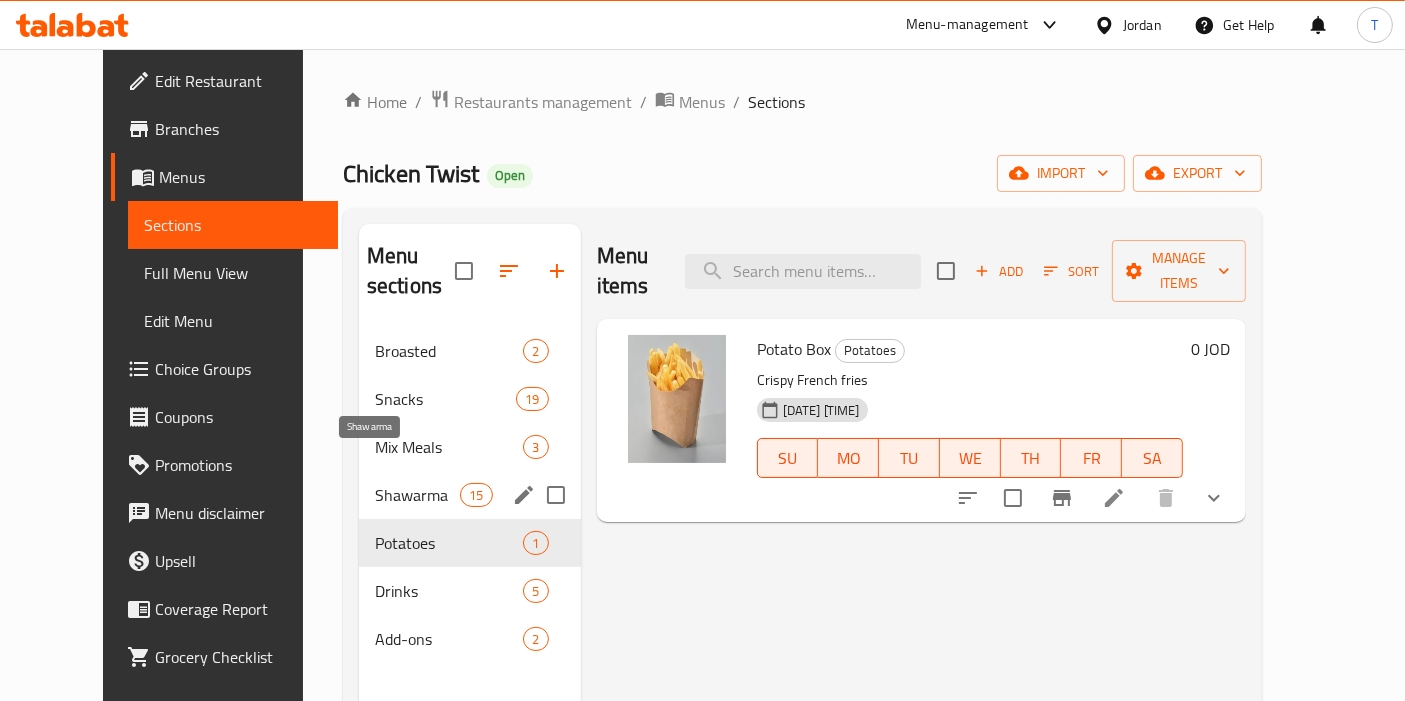click on "Shawarma" at bounding box center [417, 495] 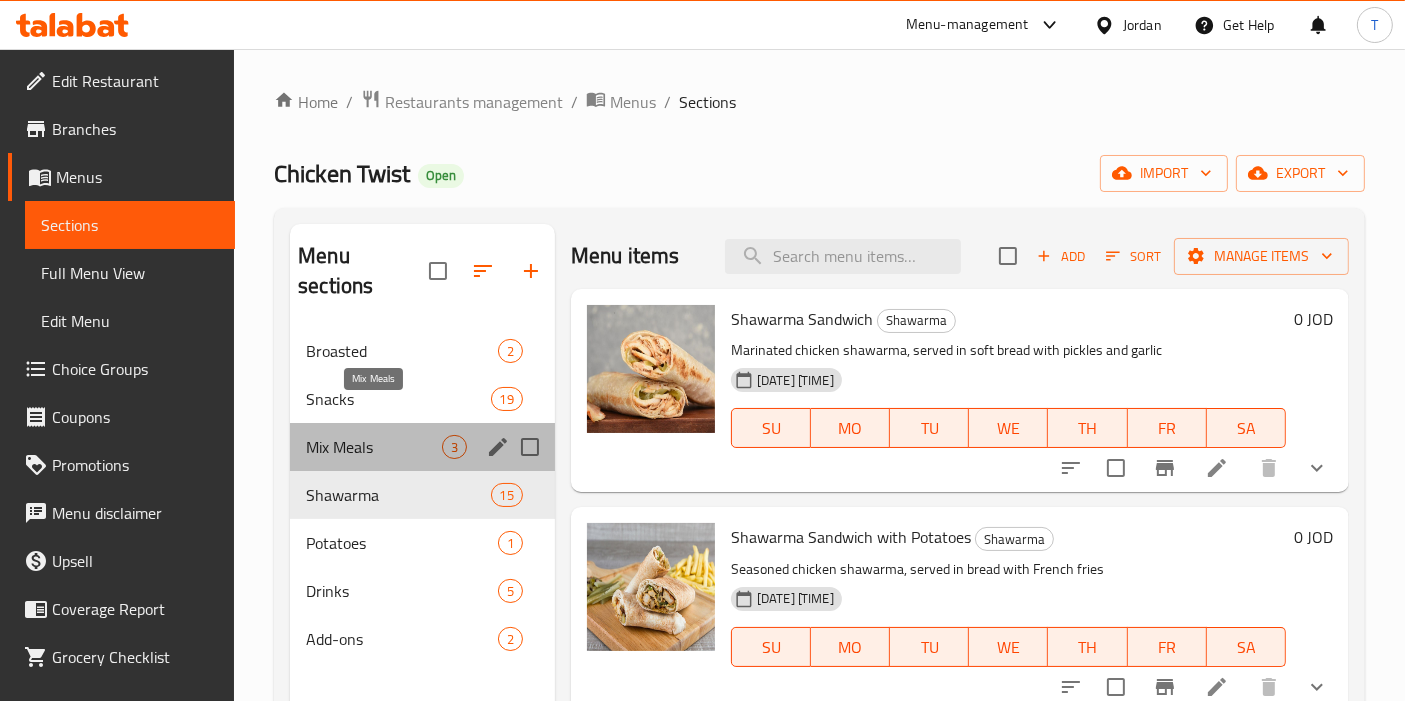 click on "Mix Meals" at bounding box center (374, 447) 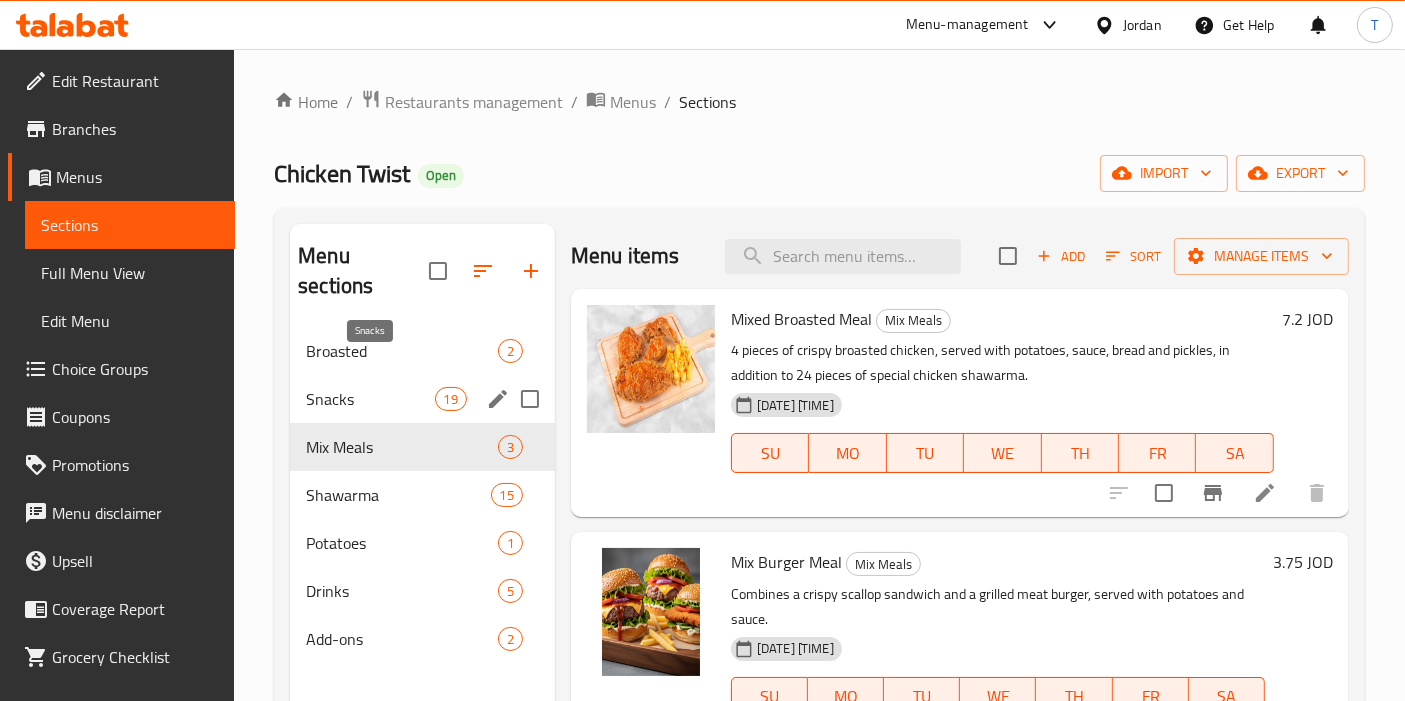 click on "Snacks" at bounding box center [370, 399] 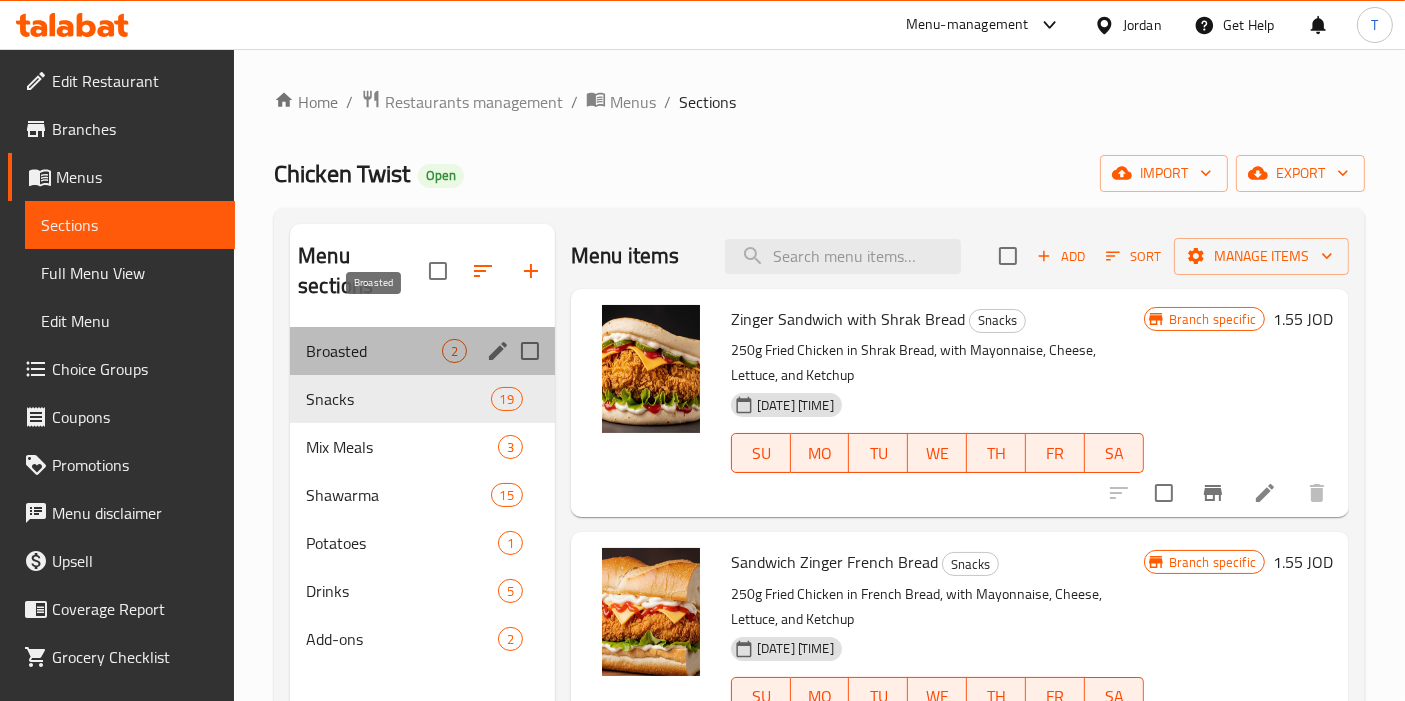 click on "Broasted" at bounding box center [374, 351] 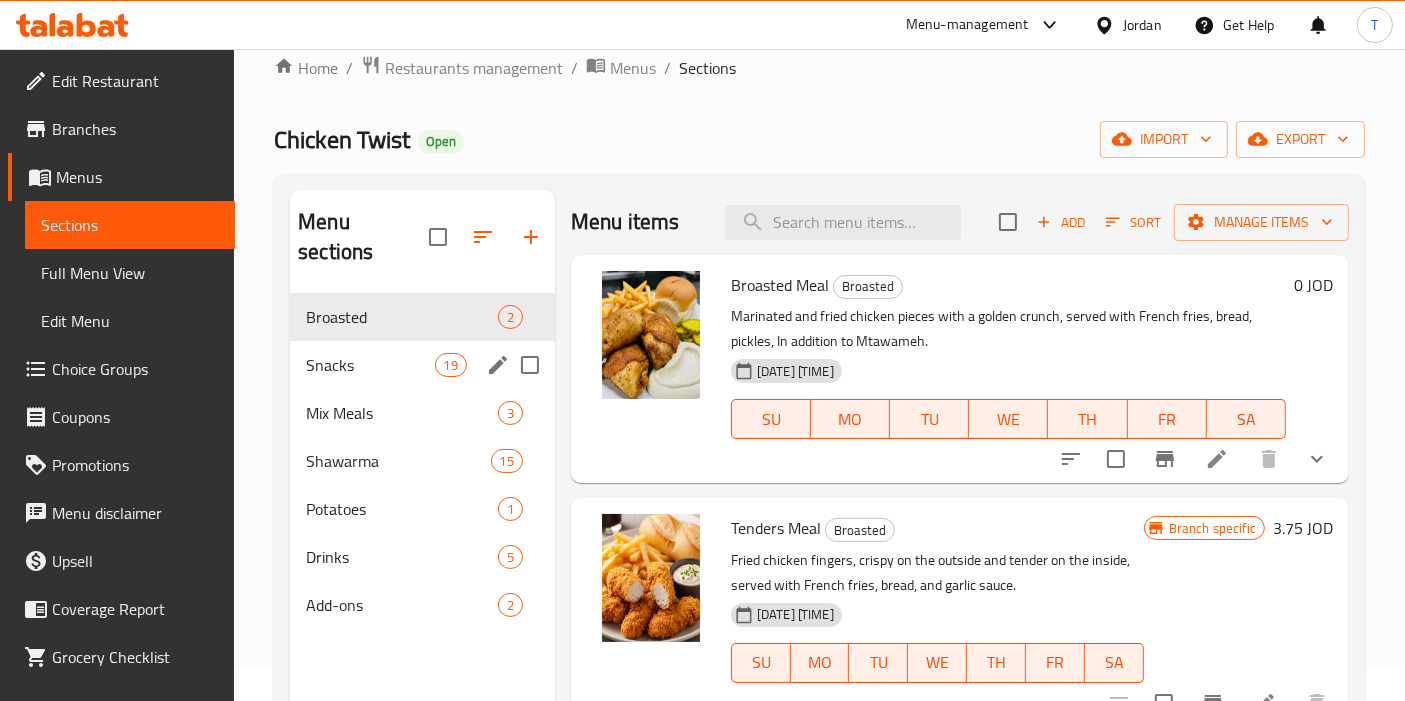 scroll, scrollTop: 0, scrollLeft: 0, axis: both 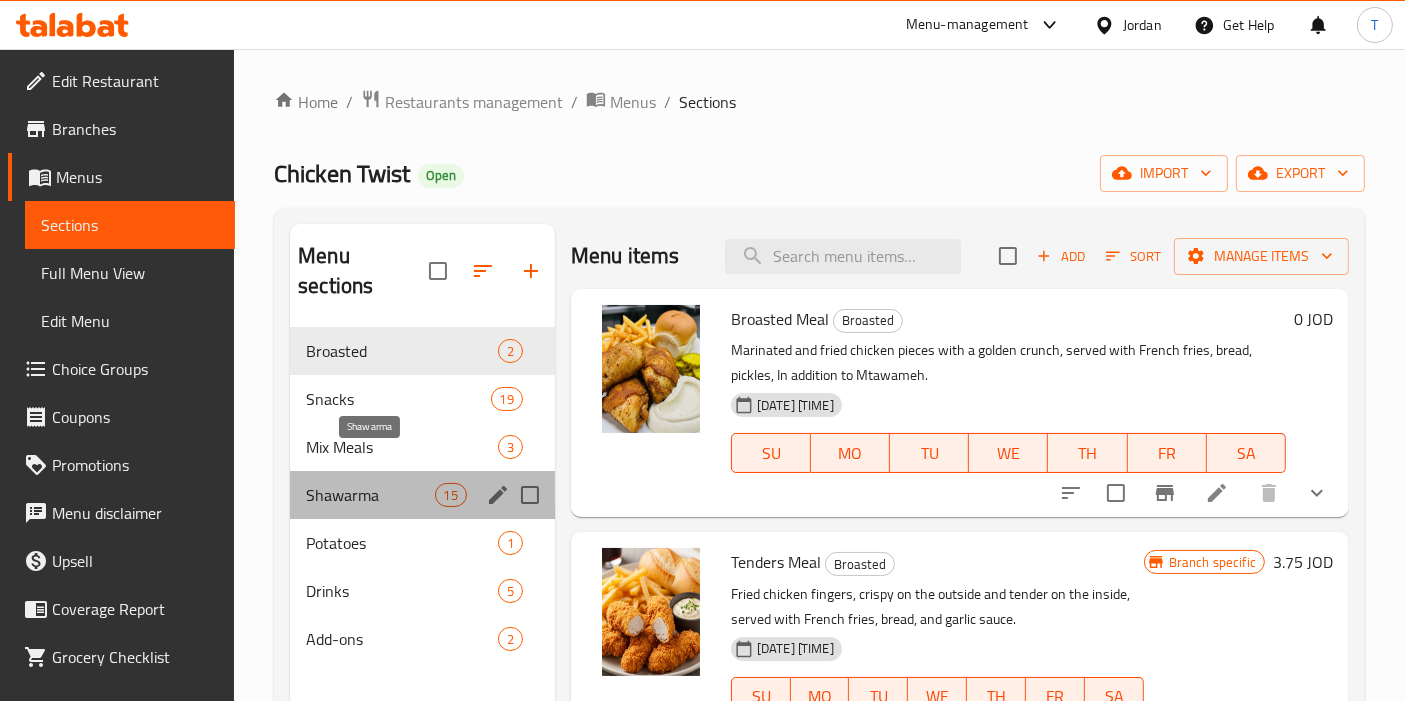 click on "Shawarma" at bounding box center (370, 495) 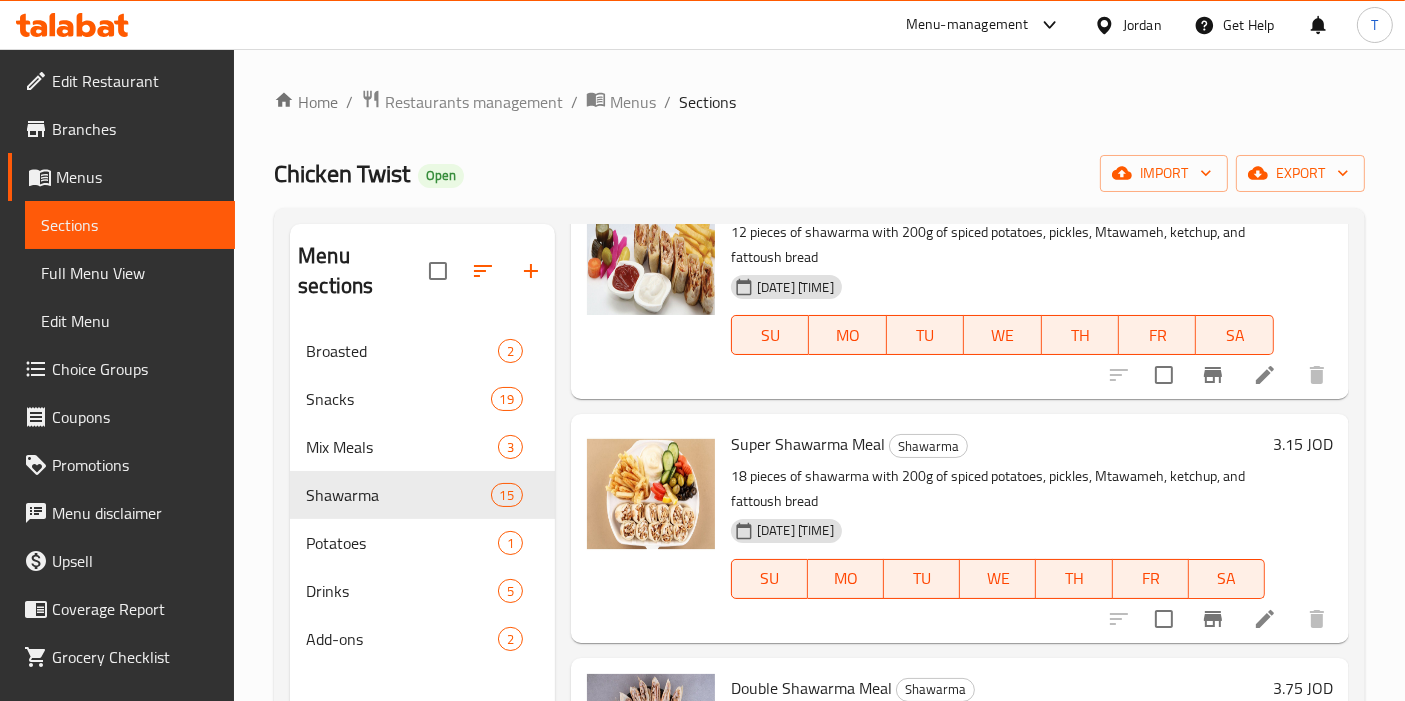 scroll, scrollTop: 666, scrollLeft: 0, axis: vertical 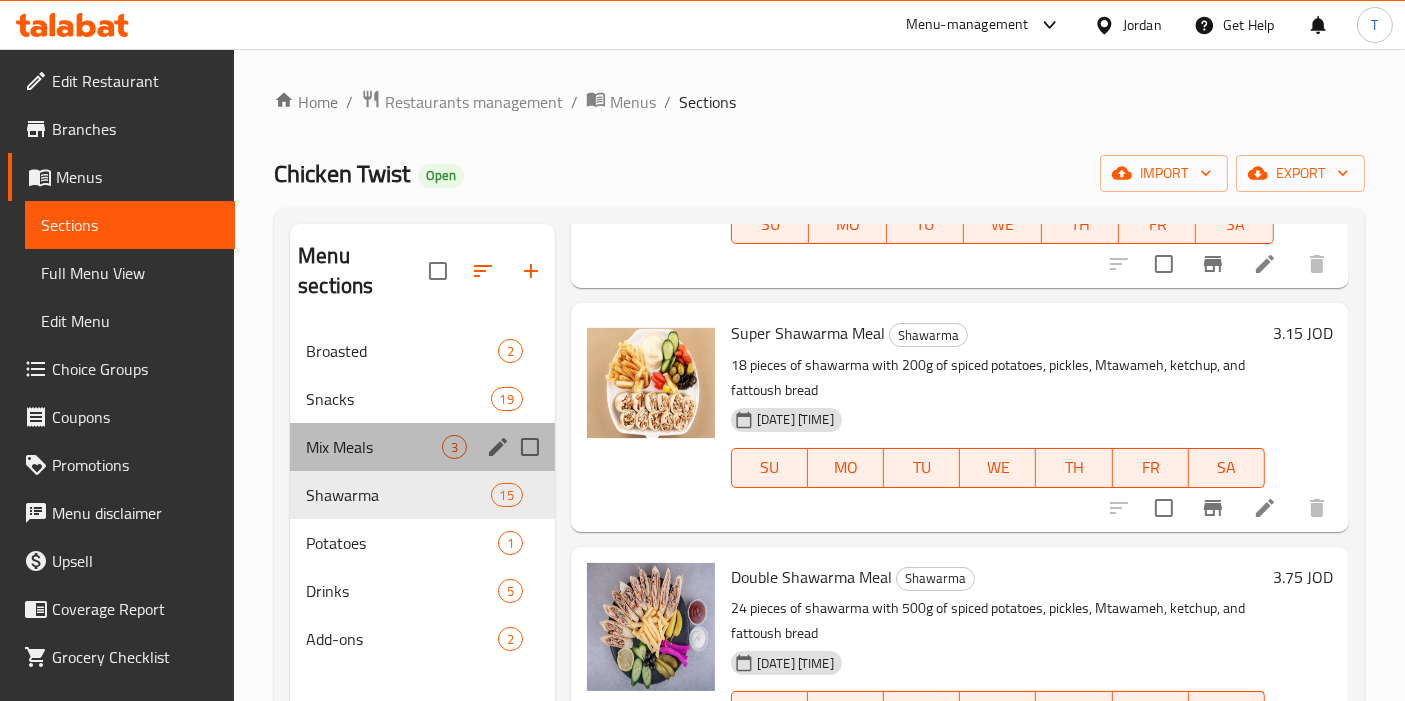 click on "Mix Meals 3" at bounding box center (422, 447) 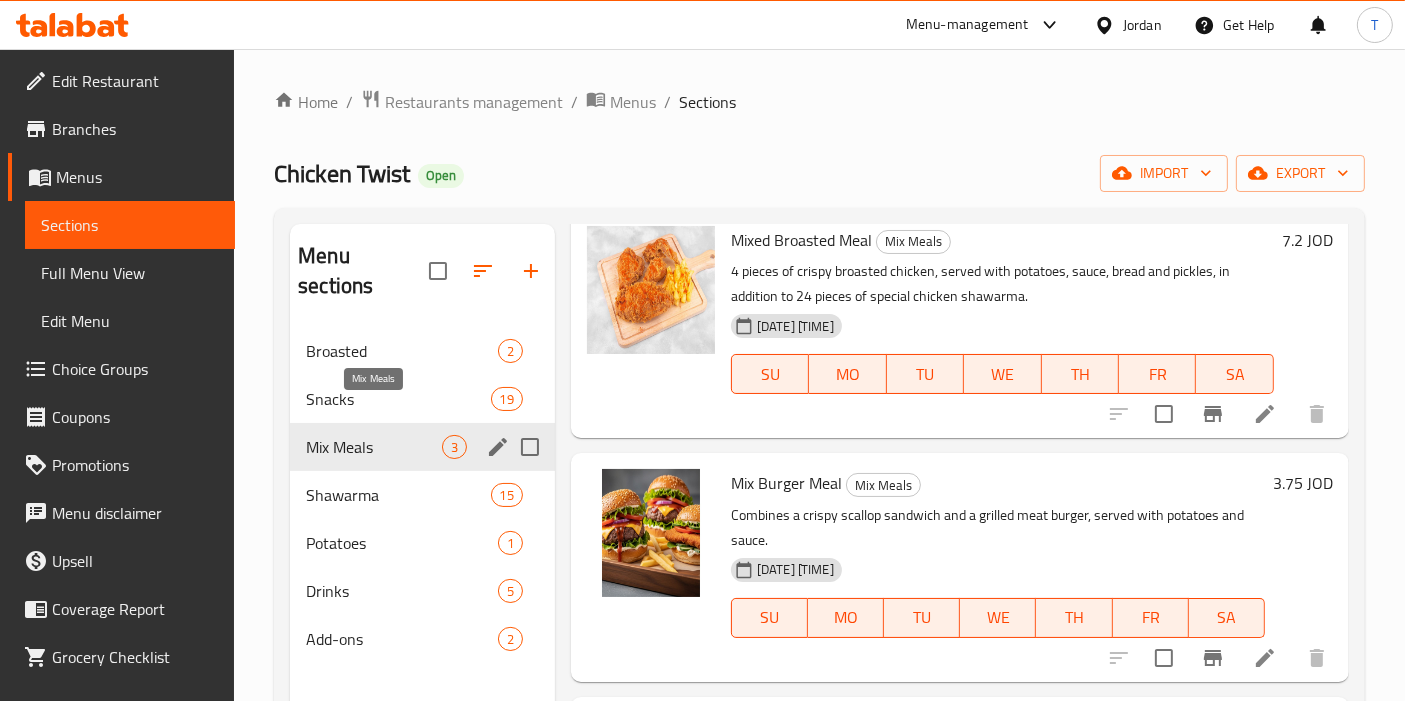 scroll, scrollTop: 78, scrollLeft: 0, axis: vertical 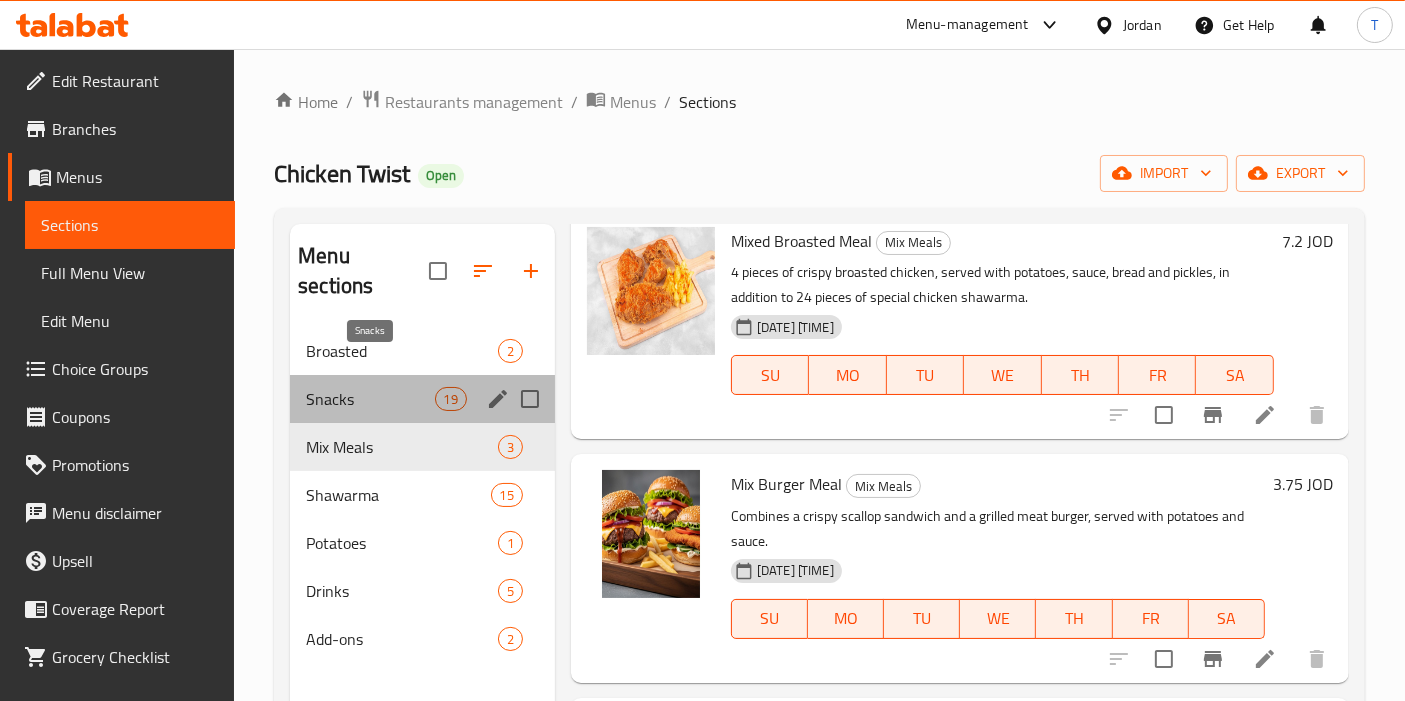 click on "Snacks" at bounding box center [370, 399] 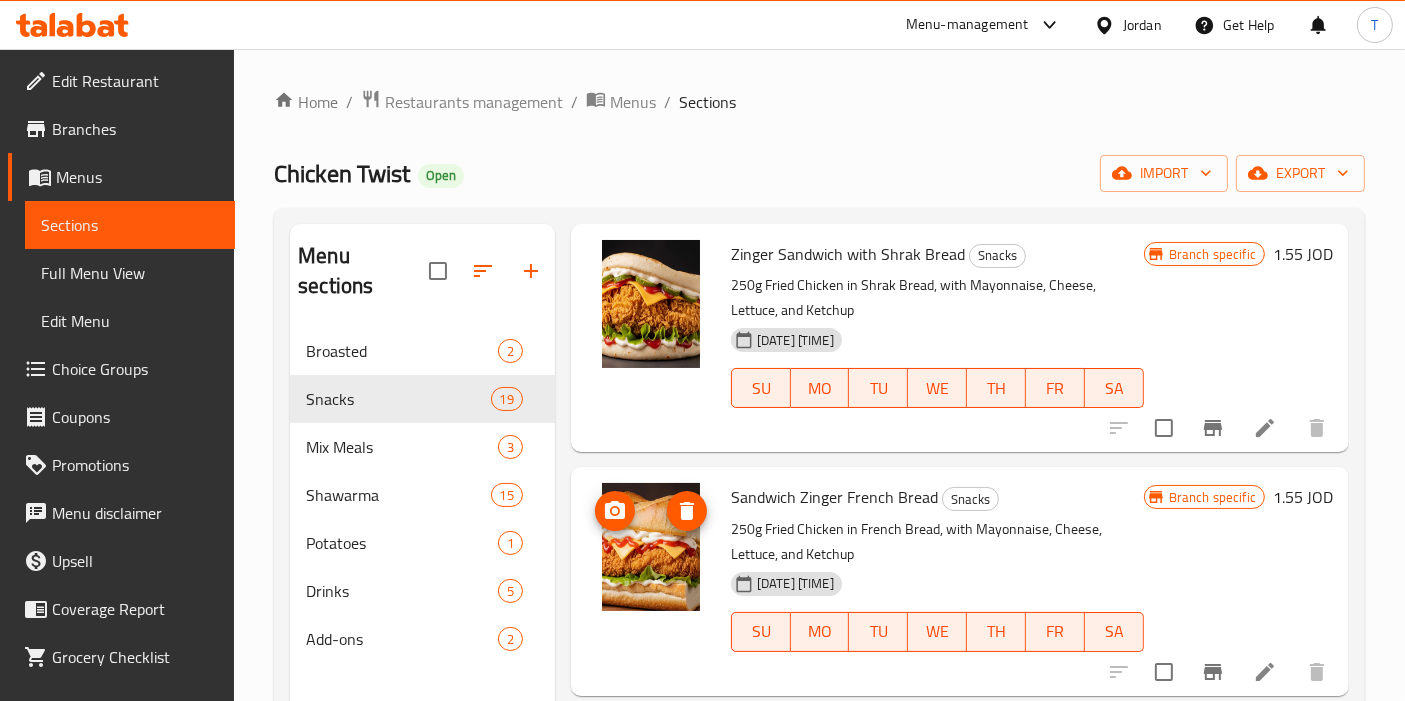 scroll, scrollTop: 0, scrollLeft: 0, axis: both 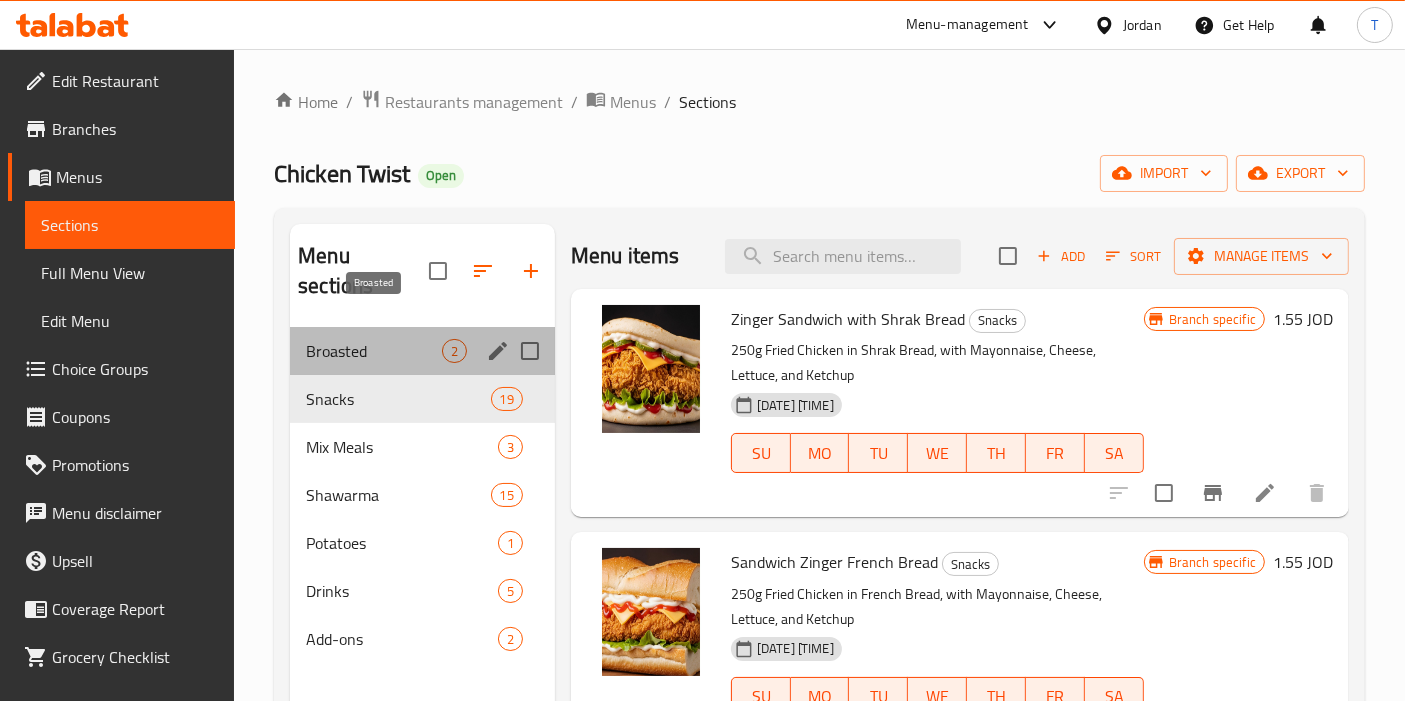 click on "Broasted" at bounding box center [374, 351] 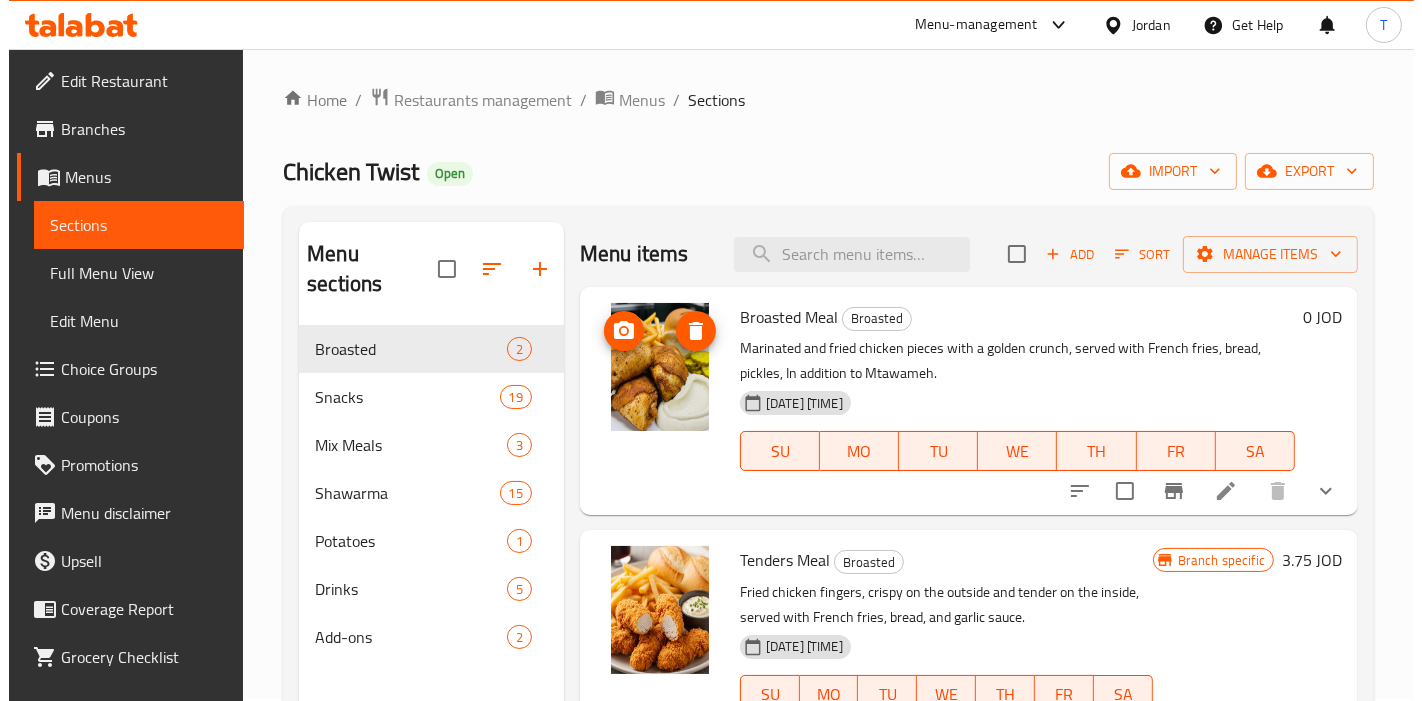 scroll, scrollTop: 0, scrollLeft: 0, axis: both 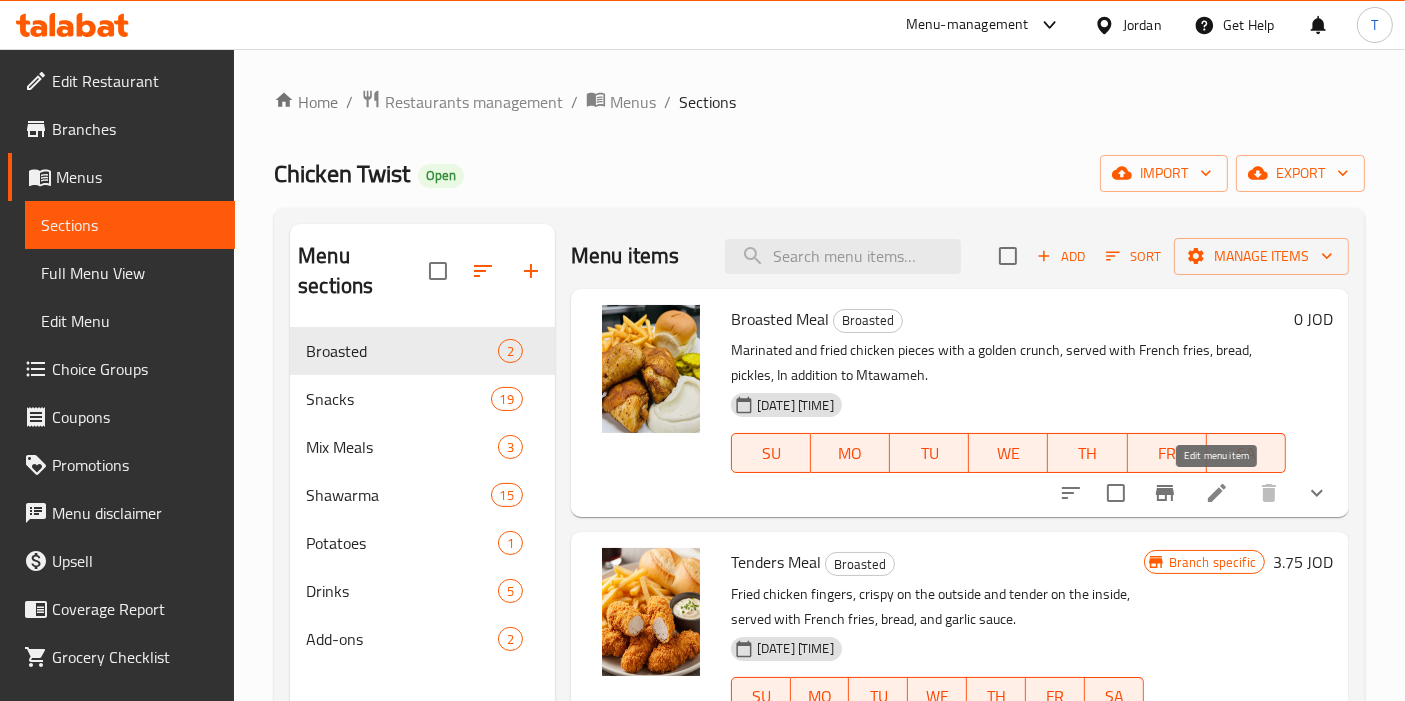 click 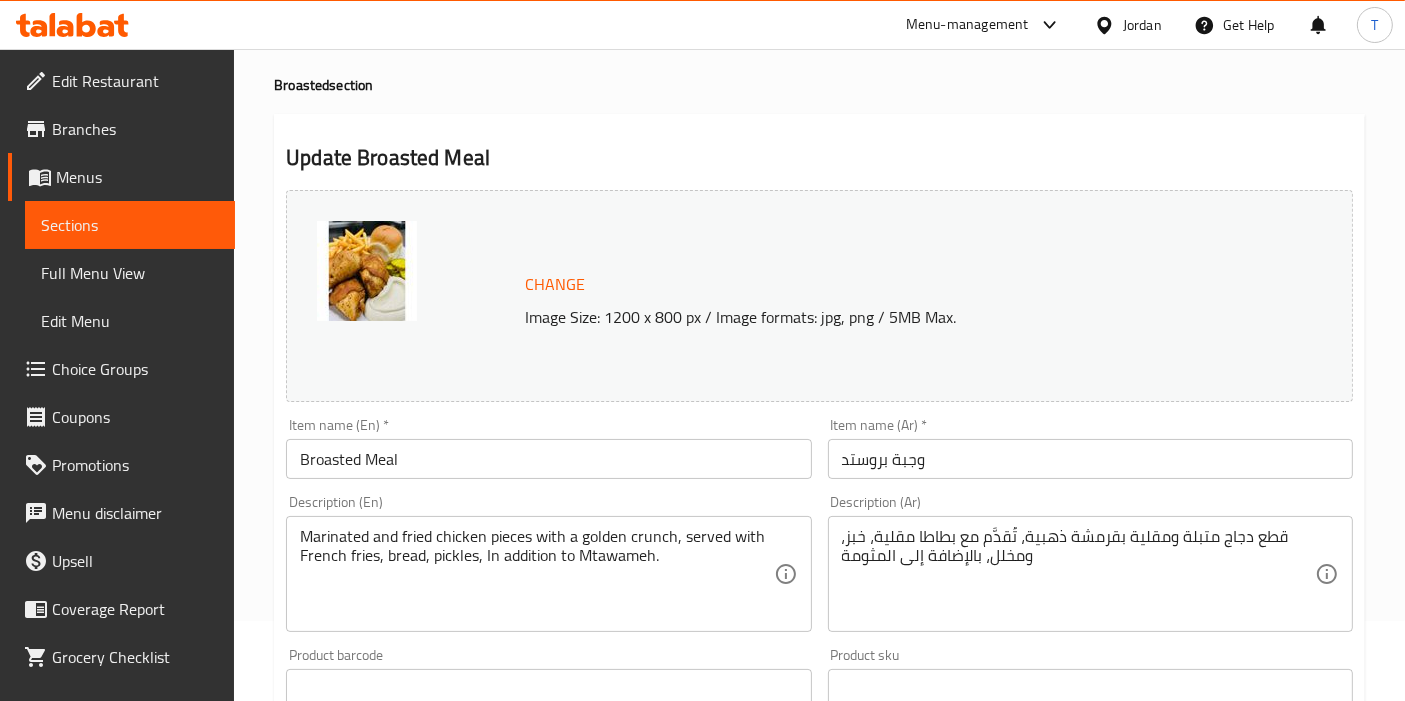 scroll, scrollTop: 0, scrollLeft: 0, axis: both 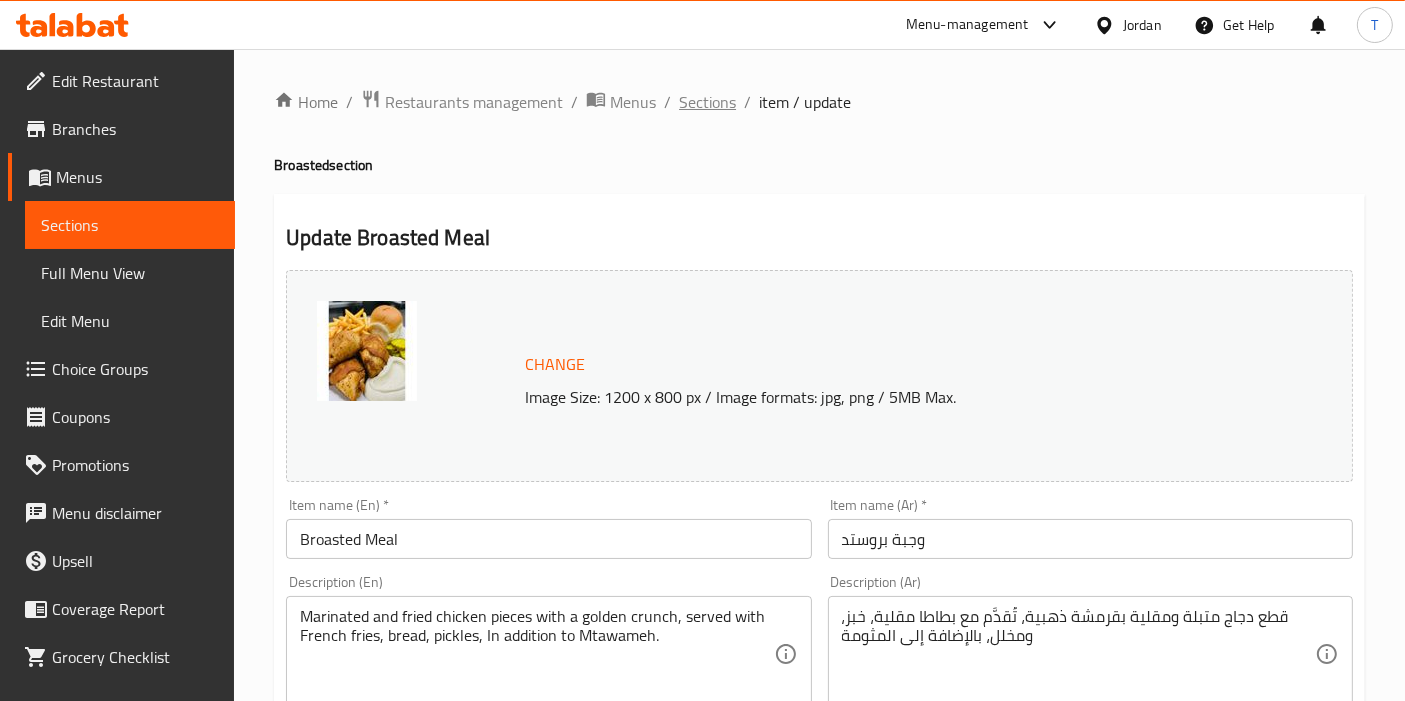 click on "Sections" at bounding box center [707, 102] 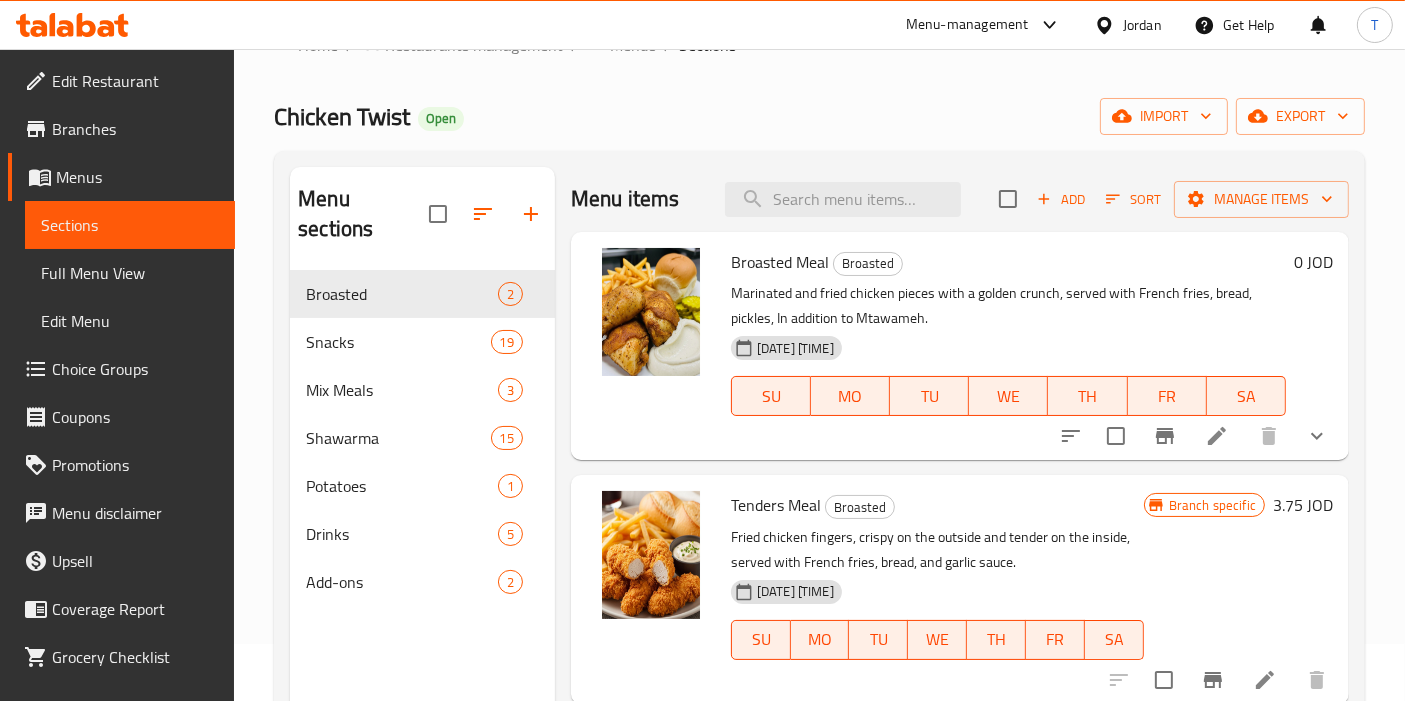 scroll, scrollTop: 168, scrollLeft: 0, axis: vertical 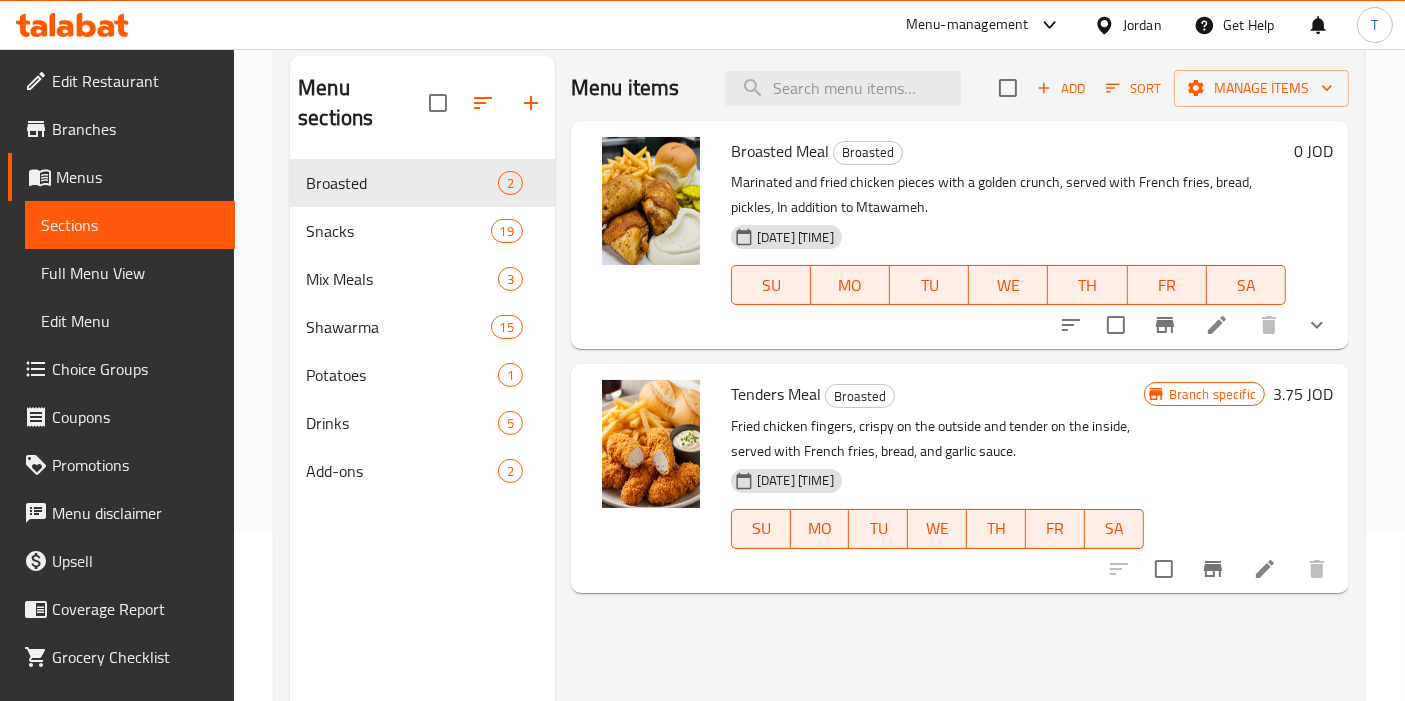 click 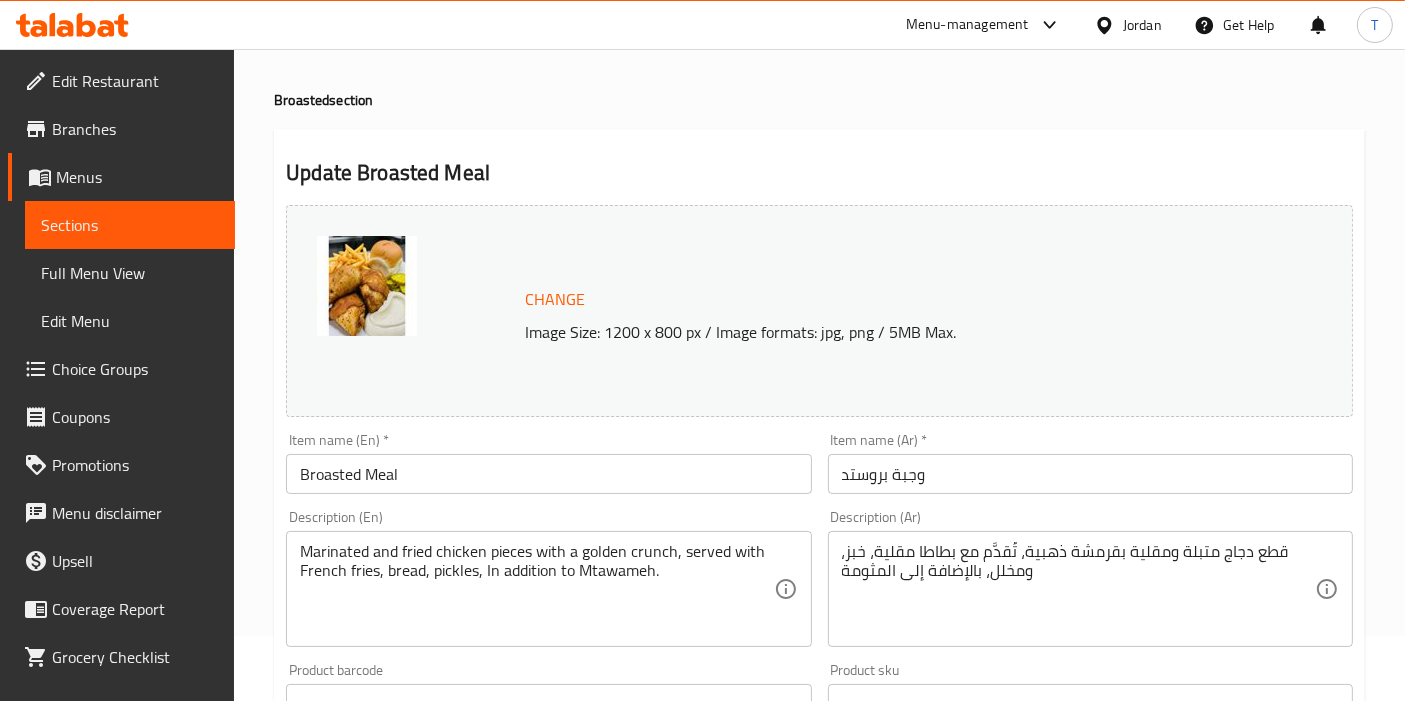 scroll, scrollTop: 0, scrollLeft: 0, axis: both 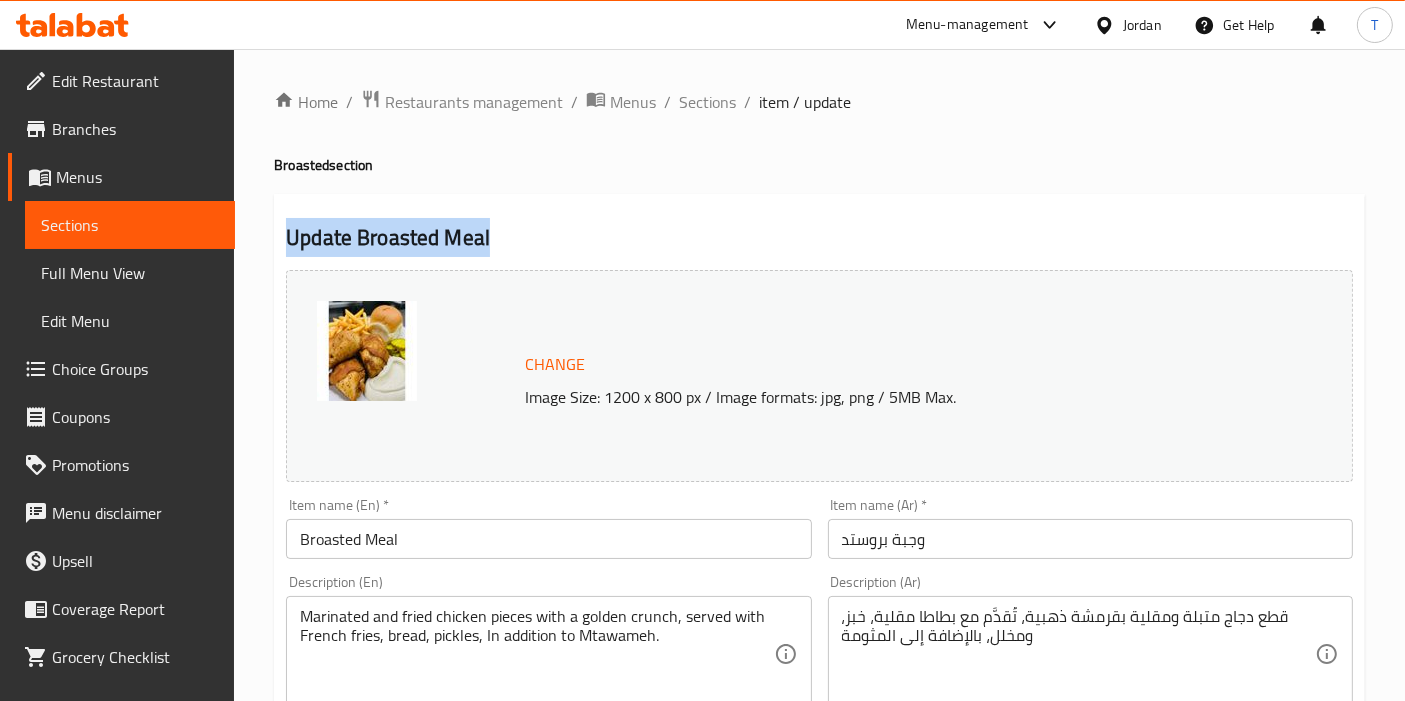 drag, startPoint x: 527, startPoint y: 231, endPoint x: 282, endPoint y: 236, distance: 245.05101 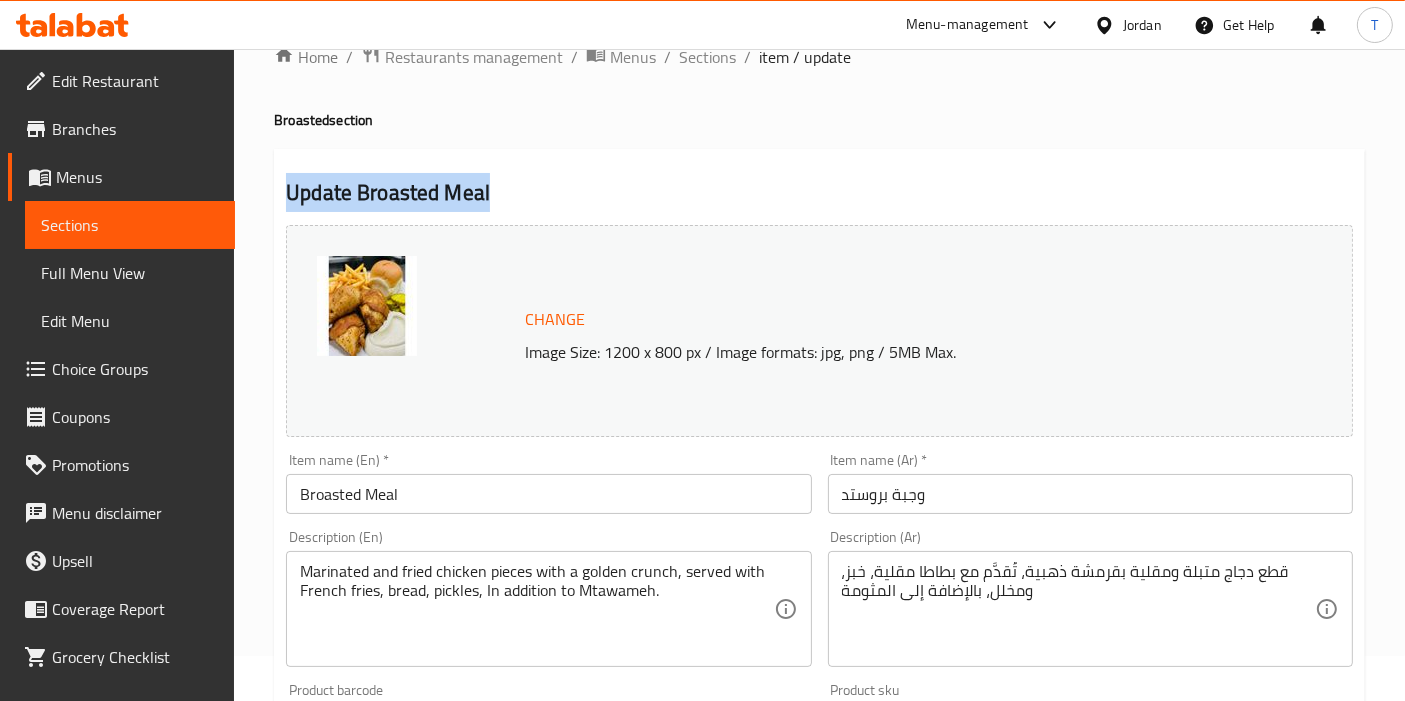 scroll, scrollTop: 0, scrollLeft: 0, axis: both 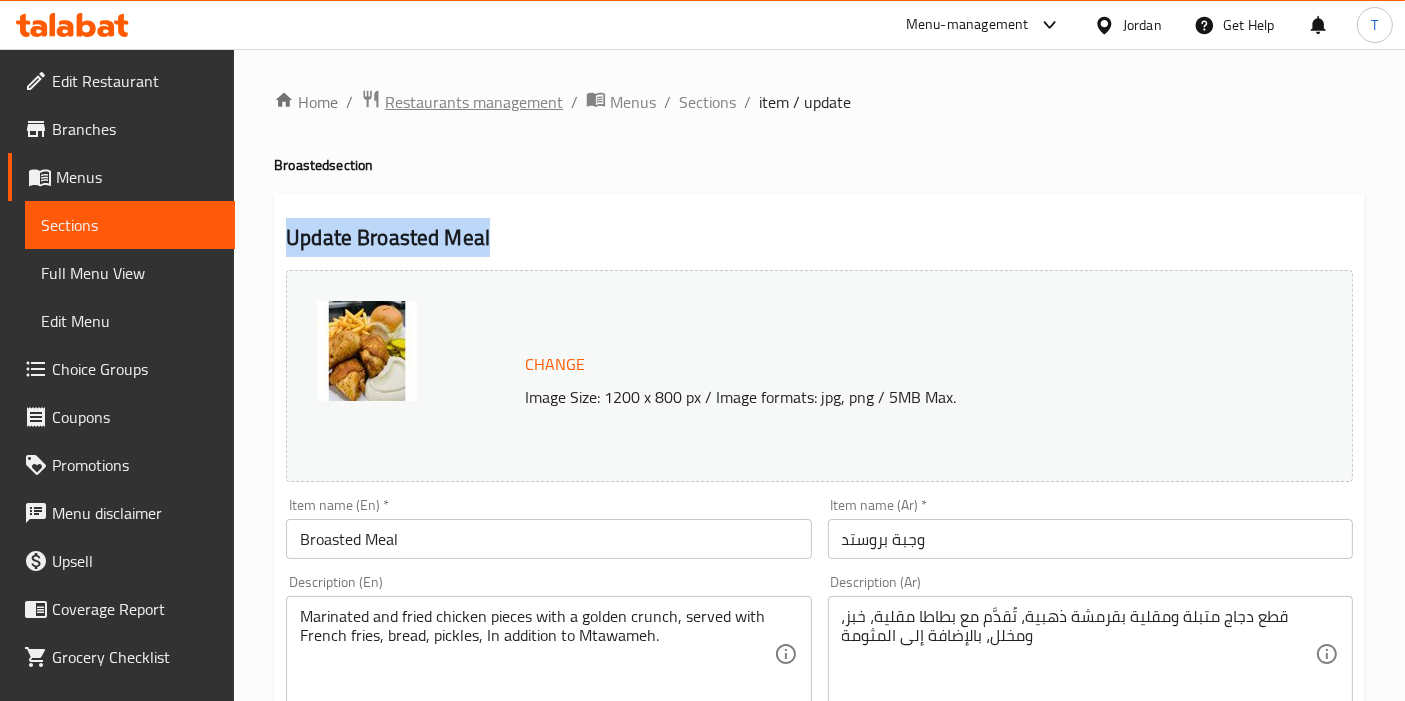 click on "Restaurants management" at bounding box center (474, 102) 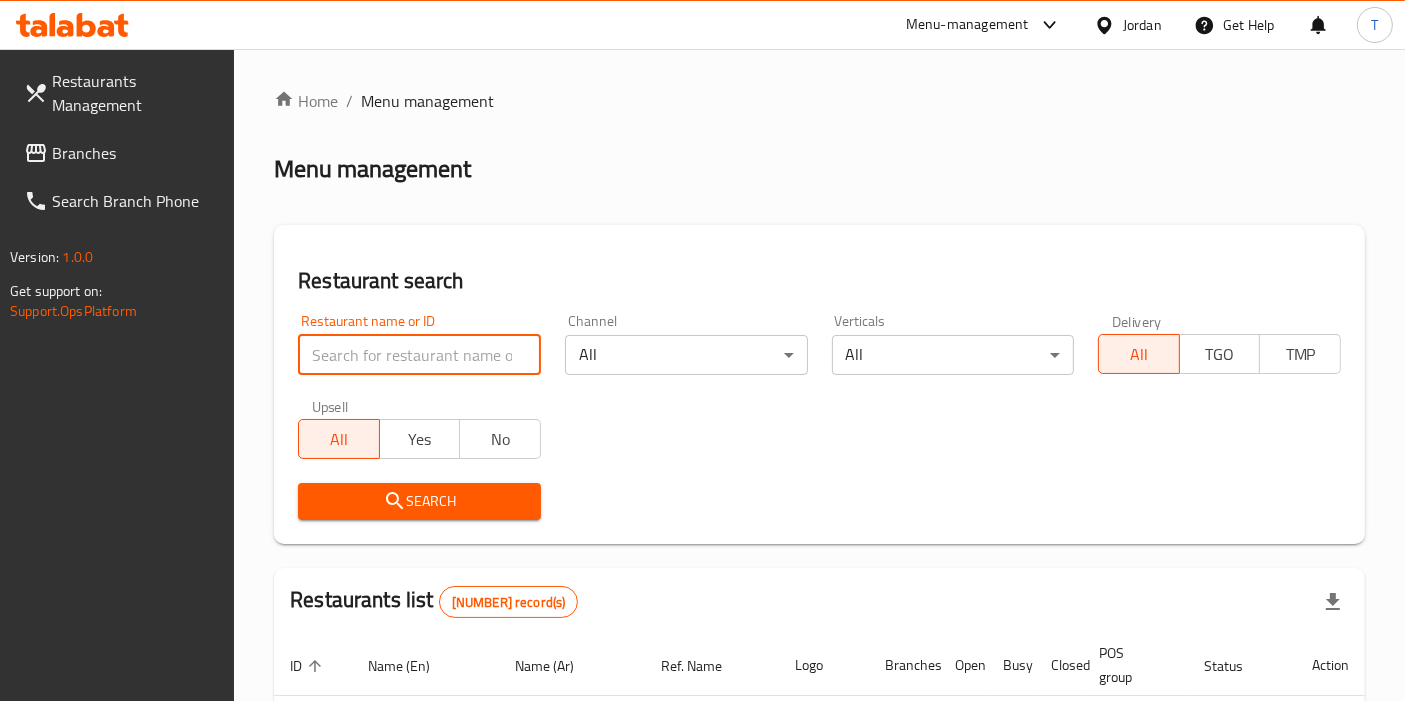 click at bounding box center (419, 355) 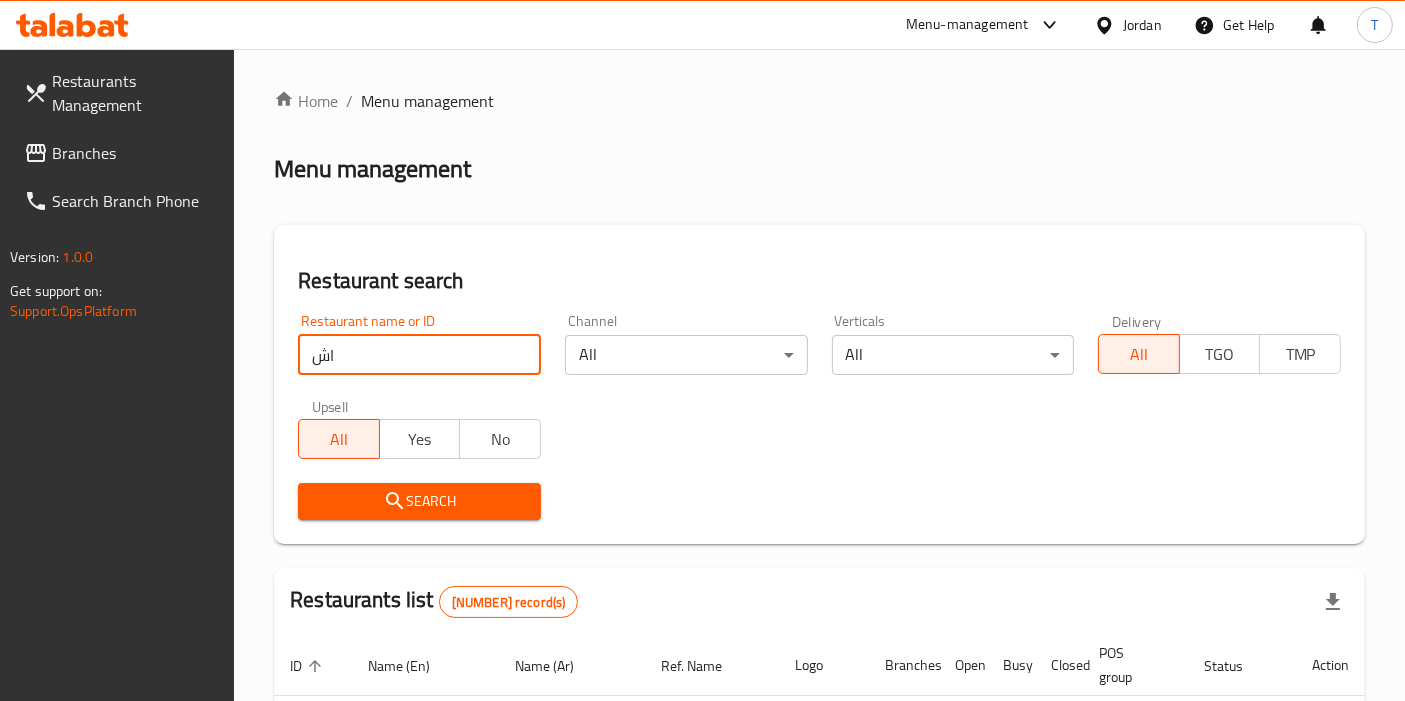 type on "ا" 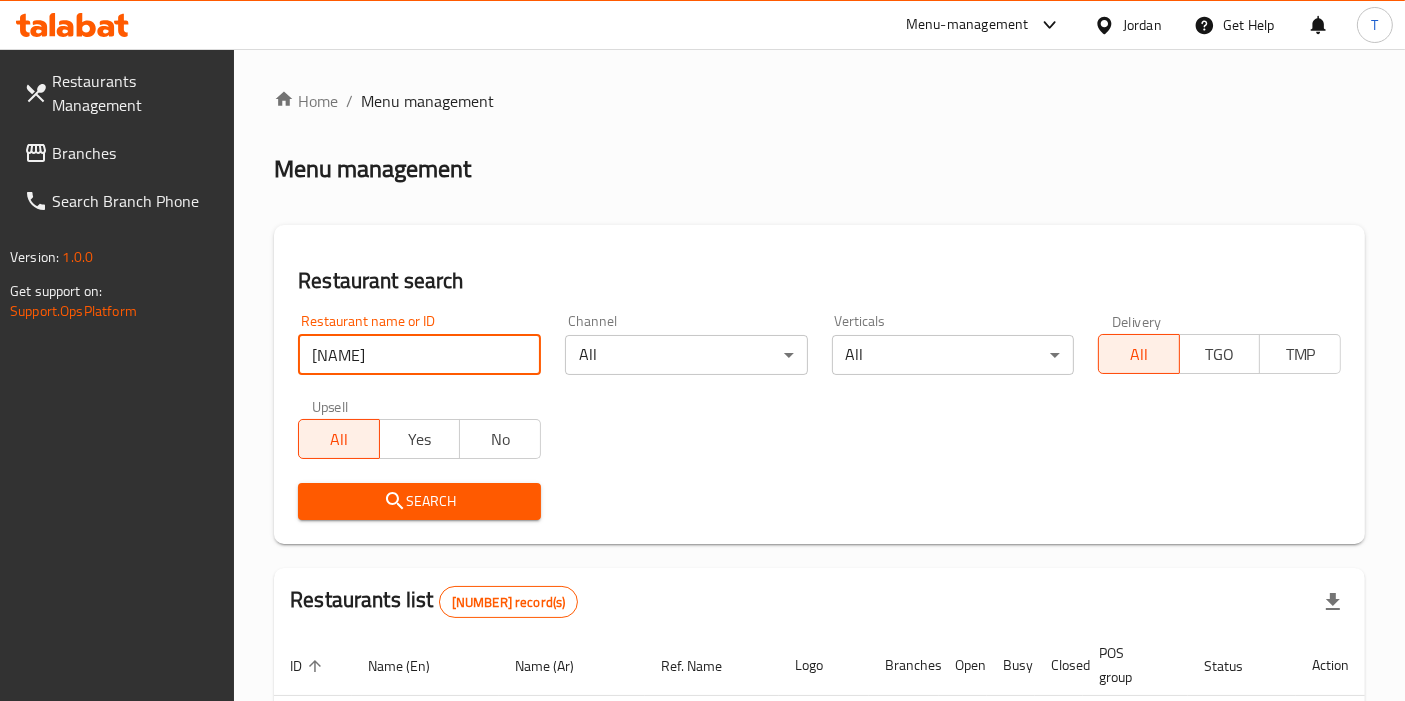 type on "[FIRST] [LAST]" 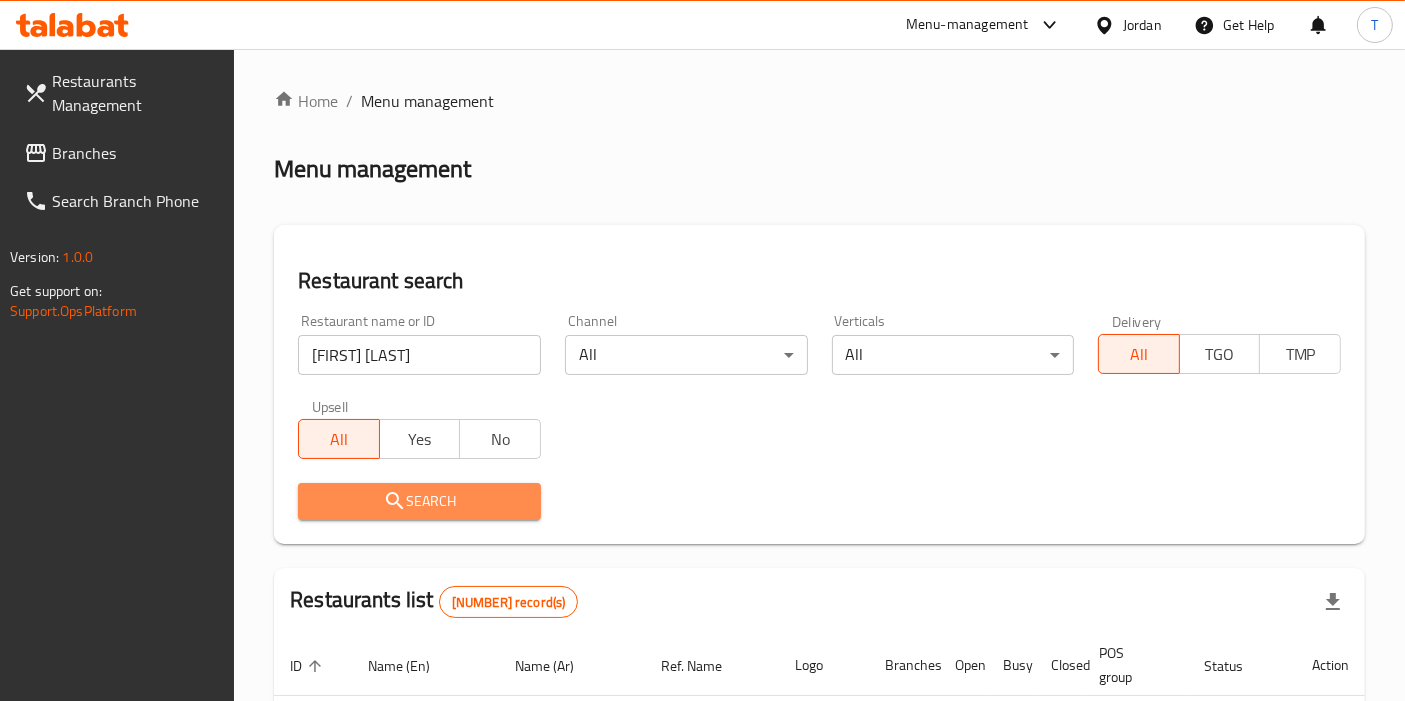 click on "Search" at bounding box center (419, 501) 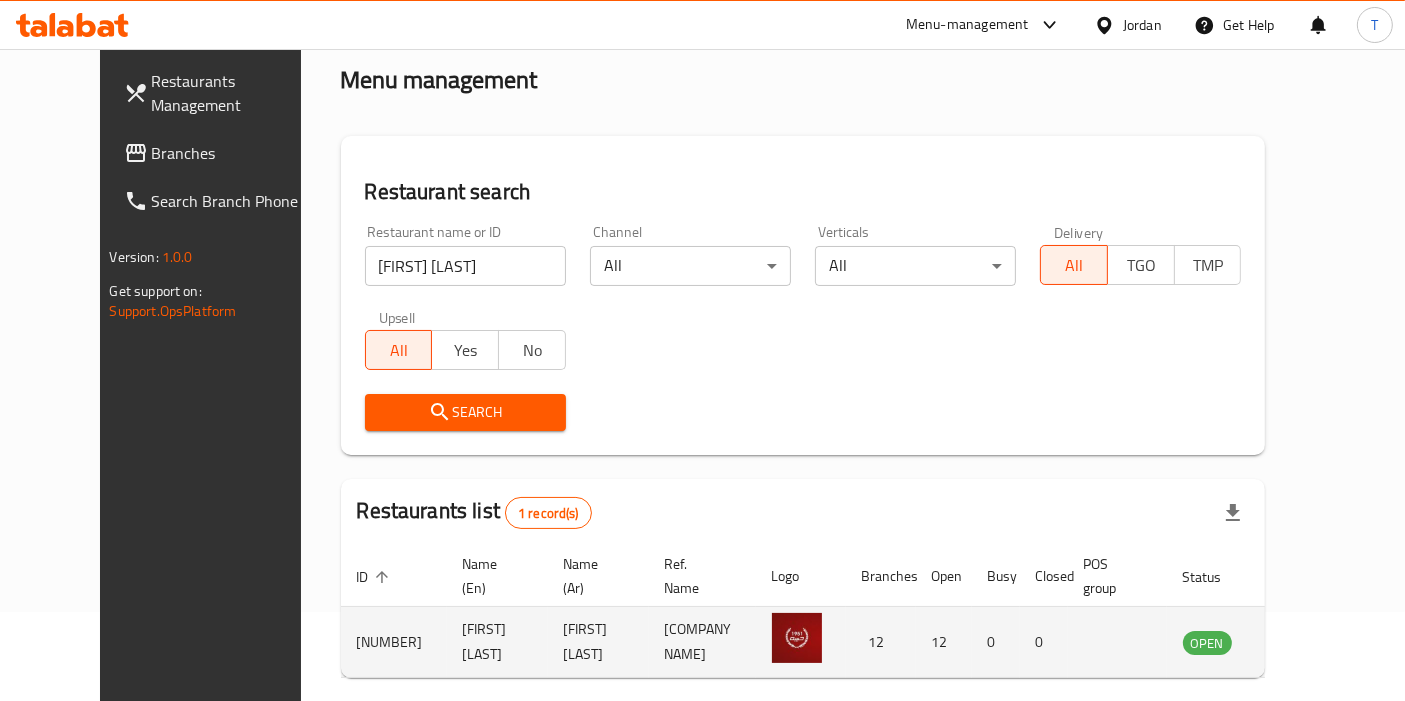 scroll, scrollTop: 173, scrollLeft: 0, axis: vertical 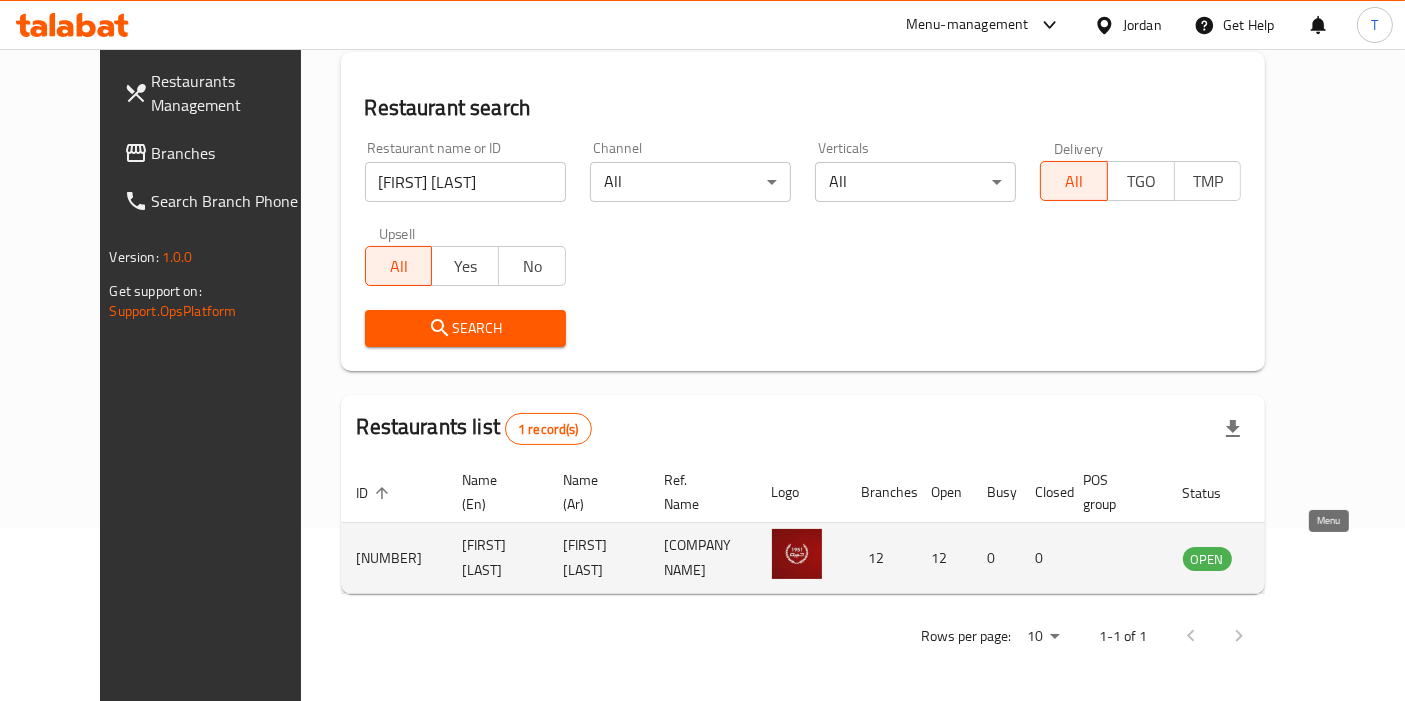click 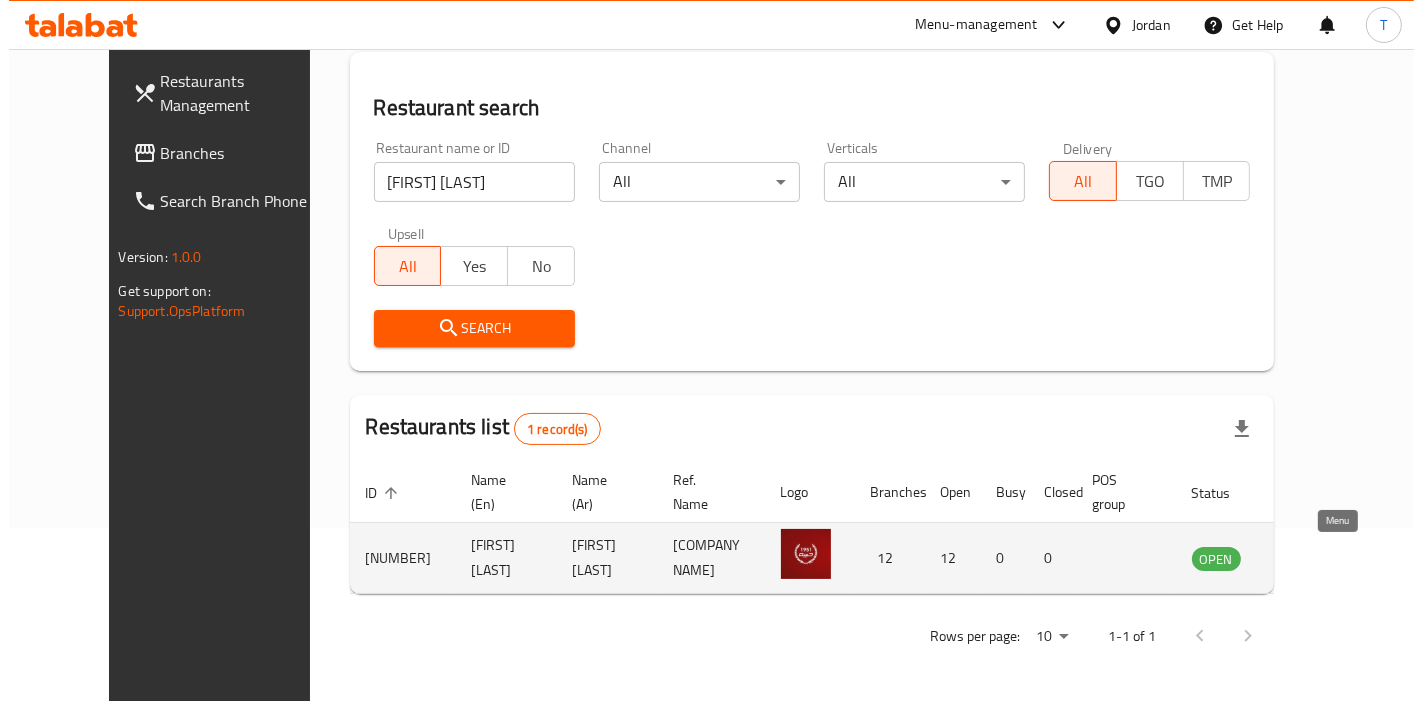 scroll, scrollTop: 0, scrollLeft: 0, axis: both 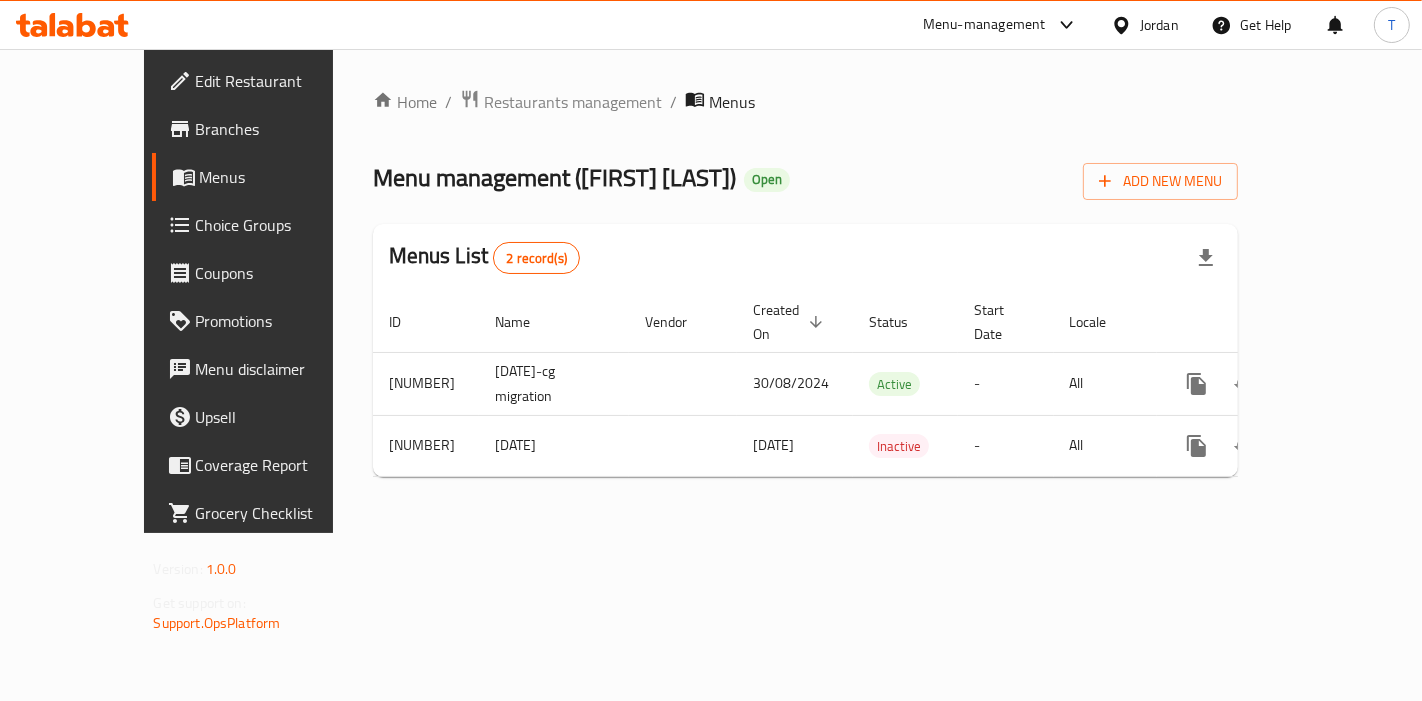 click on "Branches" at bounding box center [280, 129] 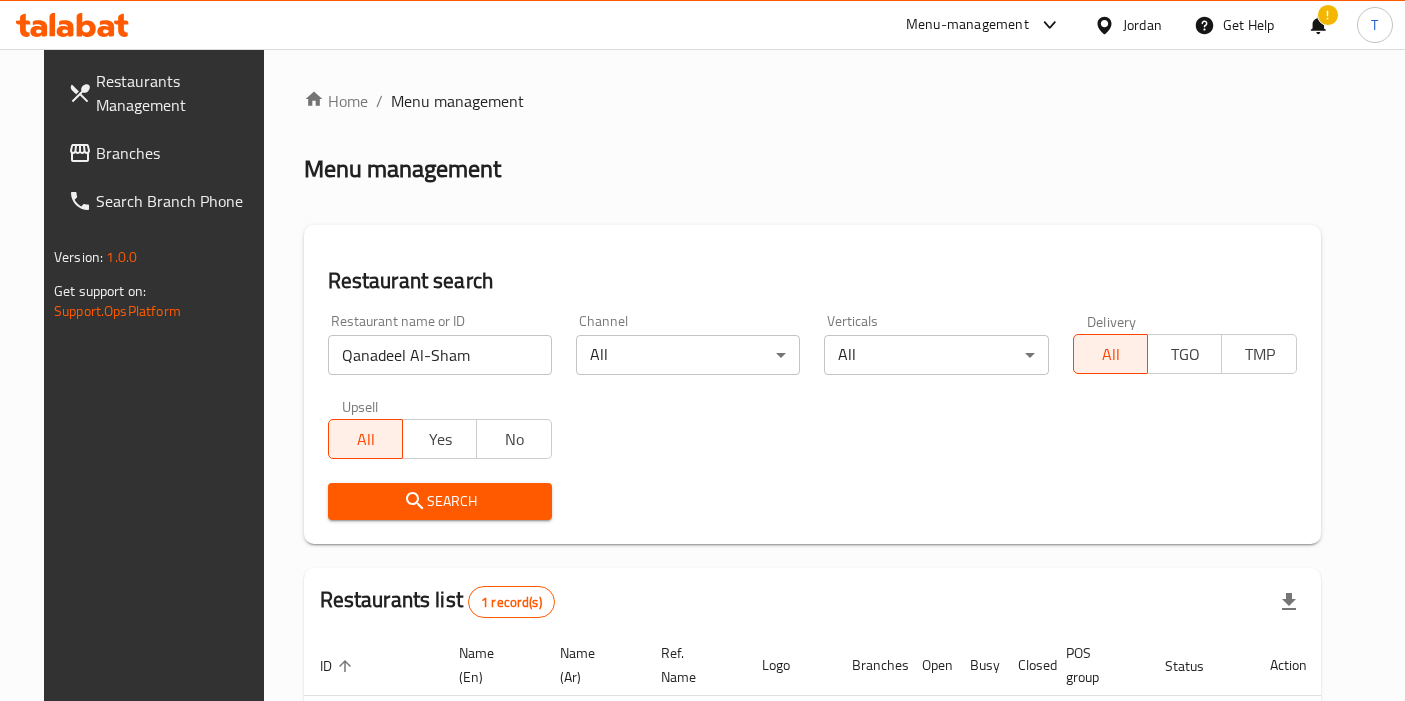 scroll, scrollTop: 173, scrollLeft: 0, axis: vertical 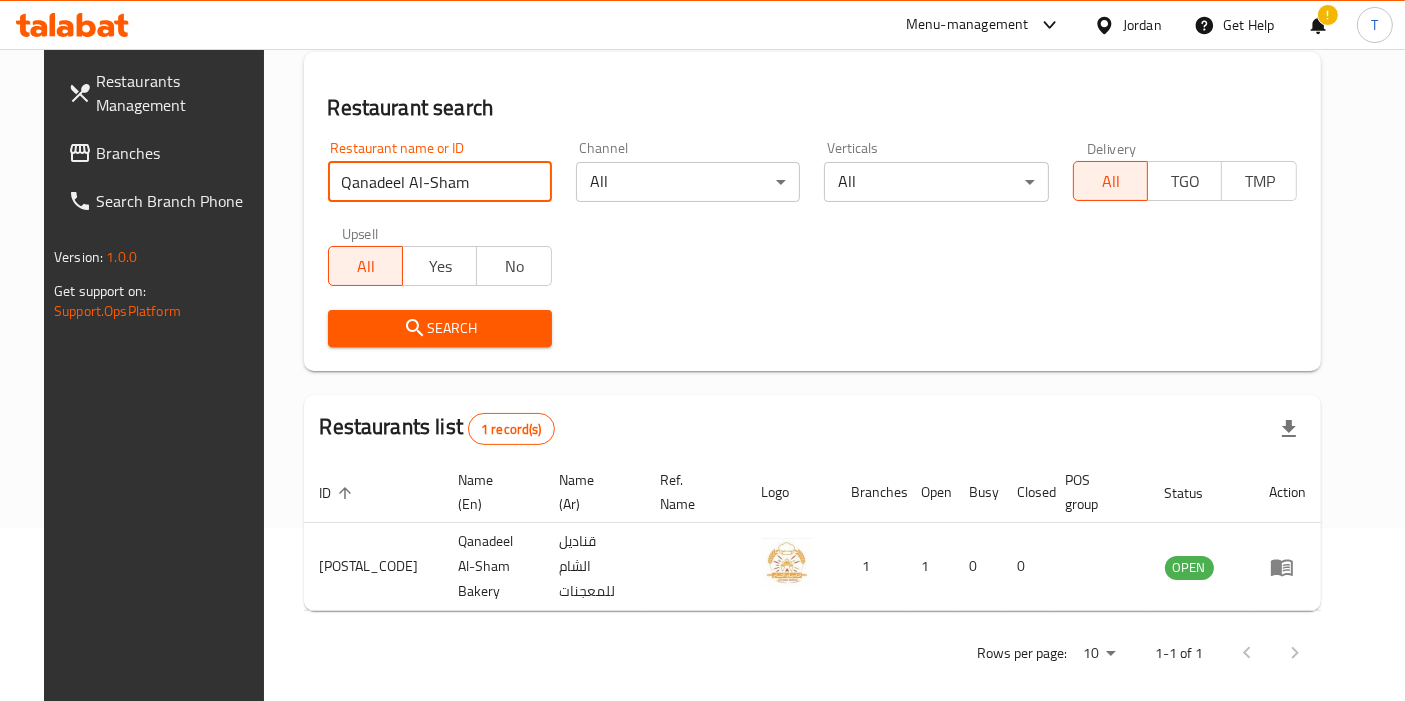 drag, startPoint x: 445, startPoint y: 178, endPoint x: 148, endPoint y: 178, distance: 297 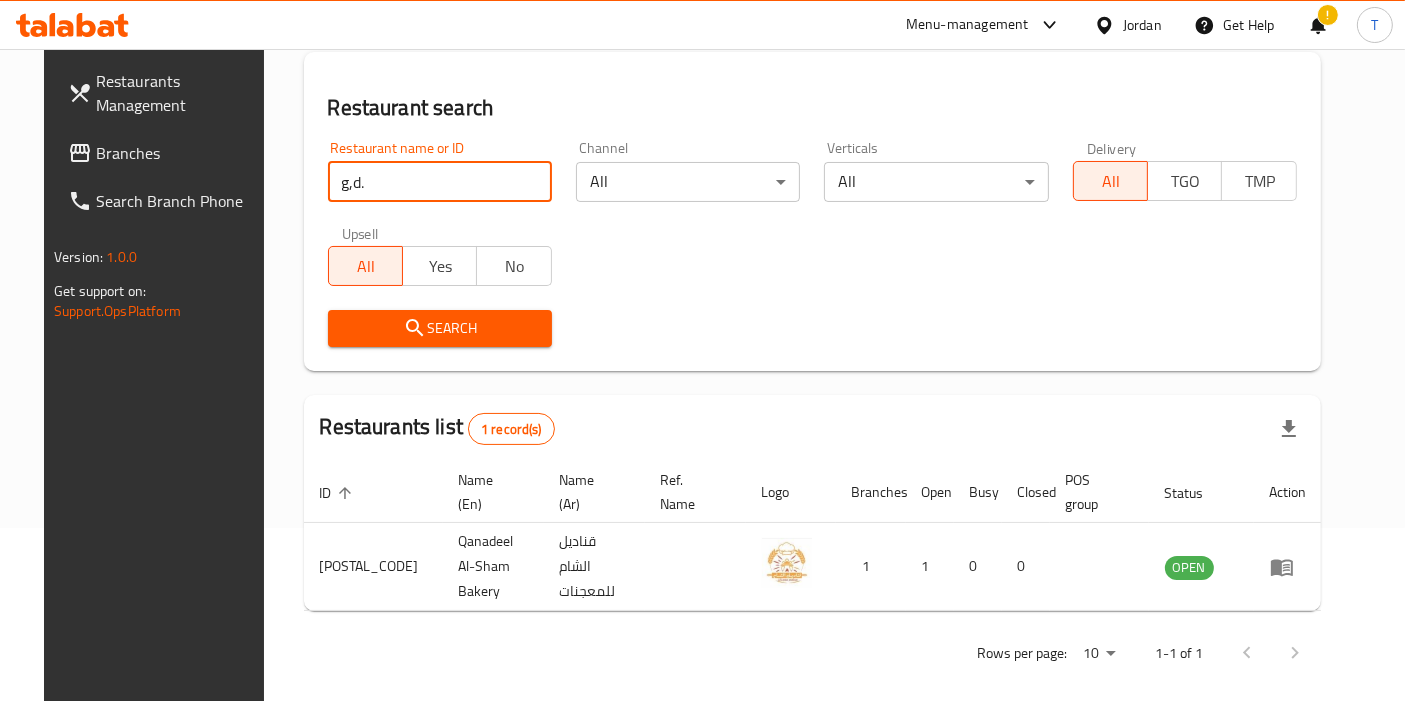 click on "Search" at bounding box center [440, 328] 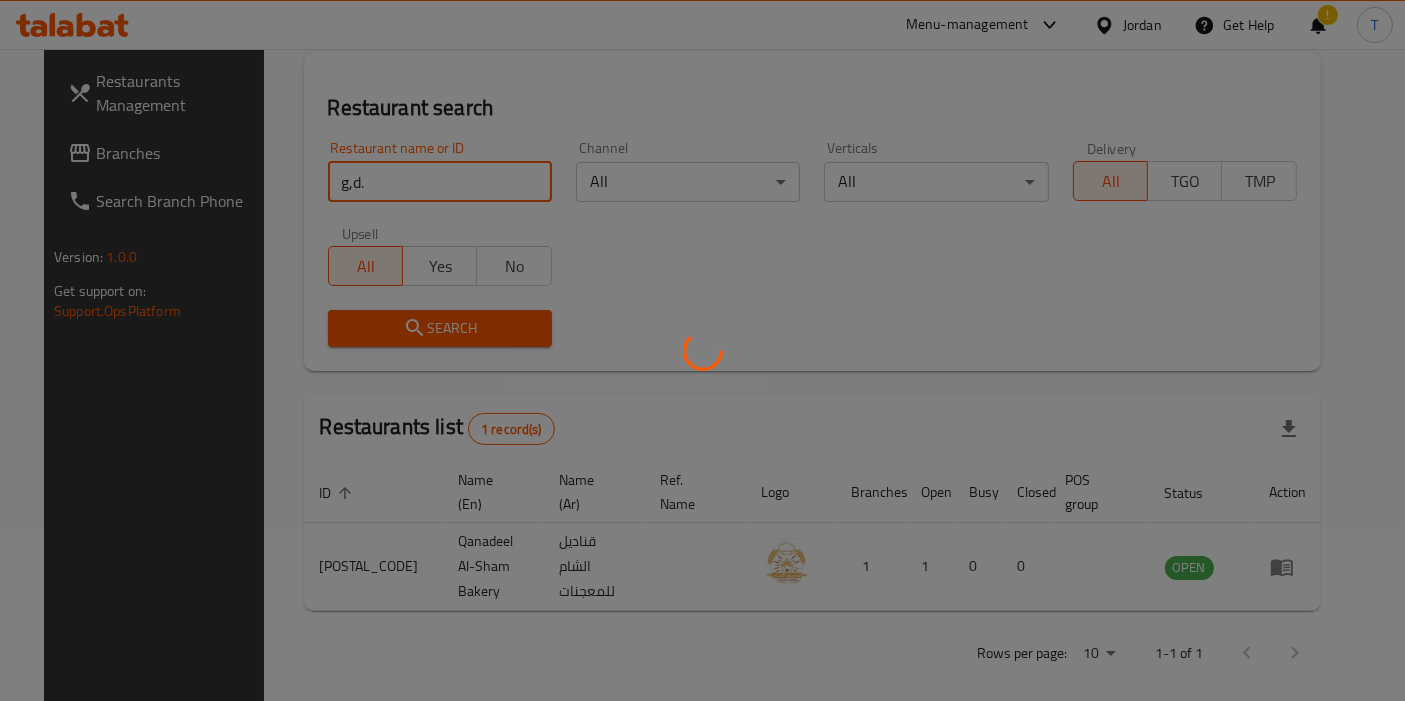 scroll, scrollTop: 114, scrollLeft: 0, axis: vertical 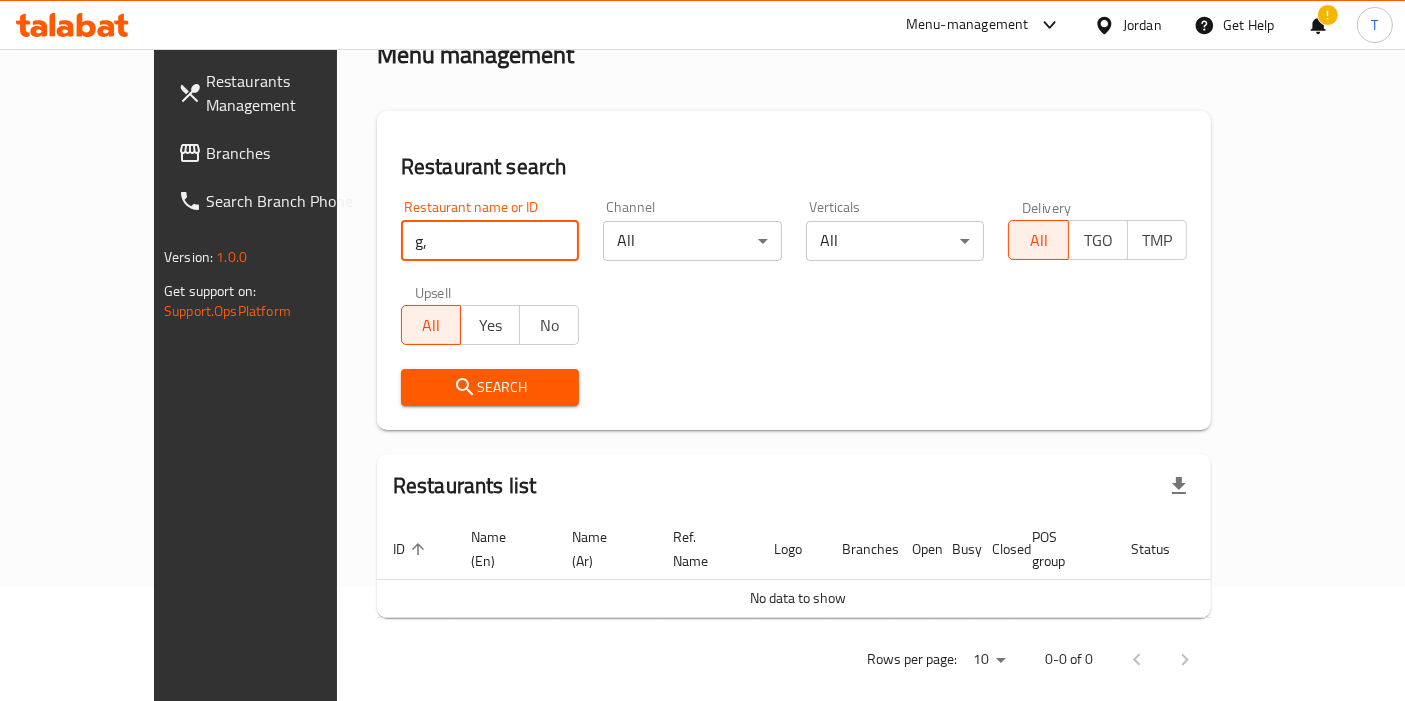 type on "g" 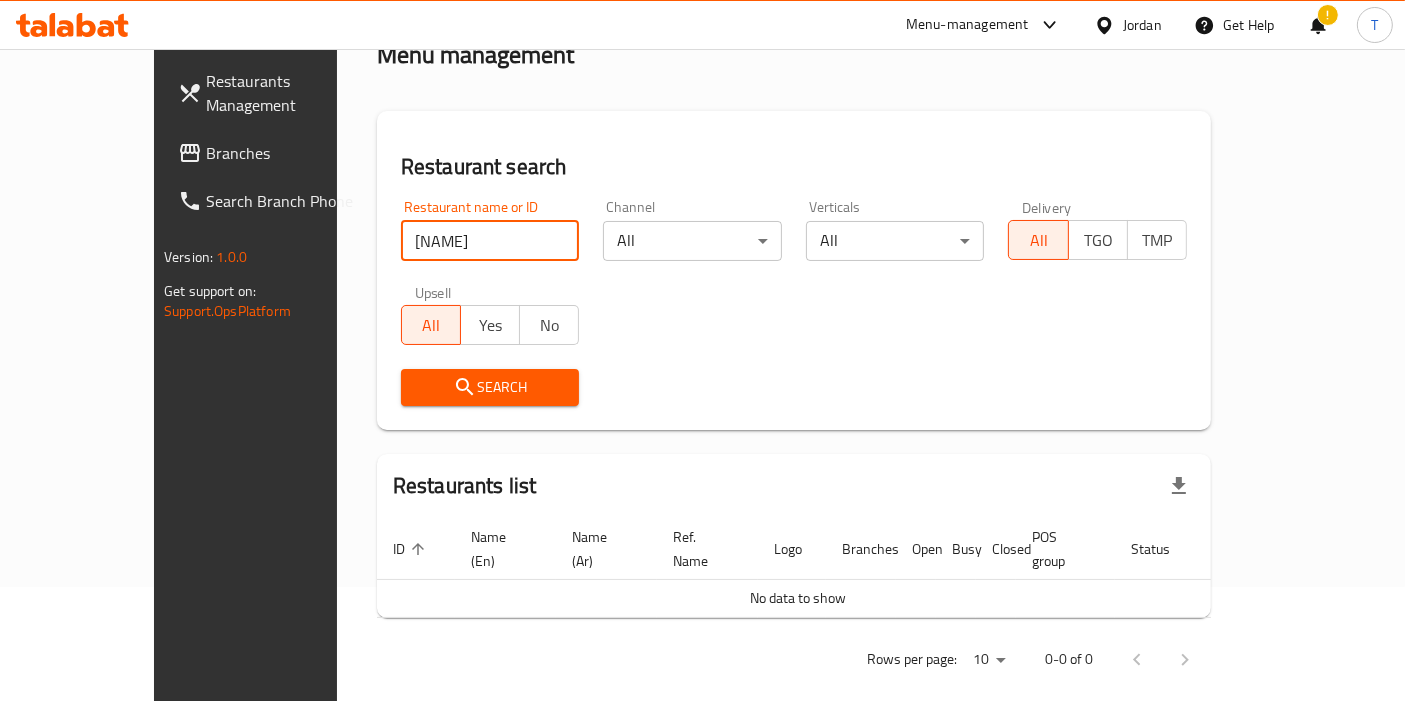 type on "لويز" 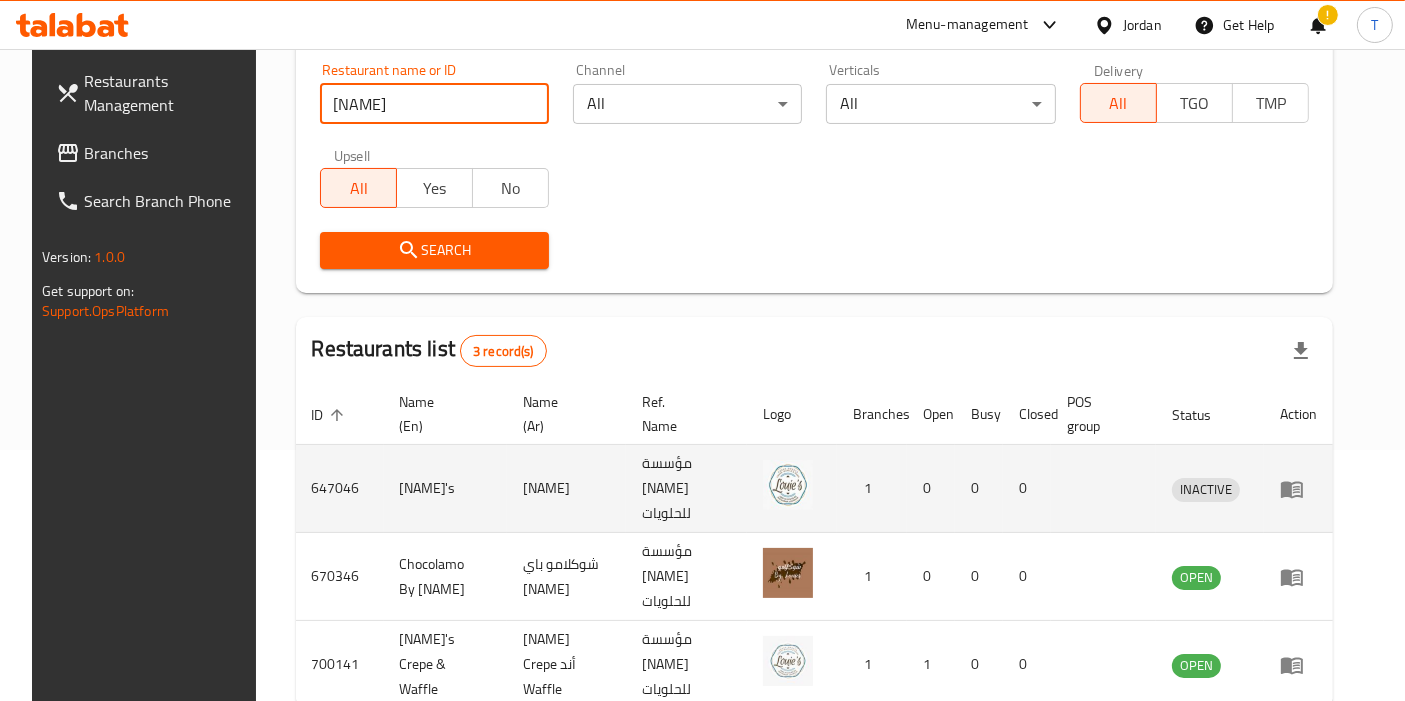 scroll, scrollTop: 314, scrollLeft: 0, axis: vertical 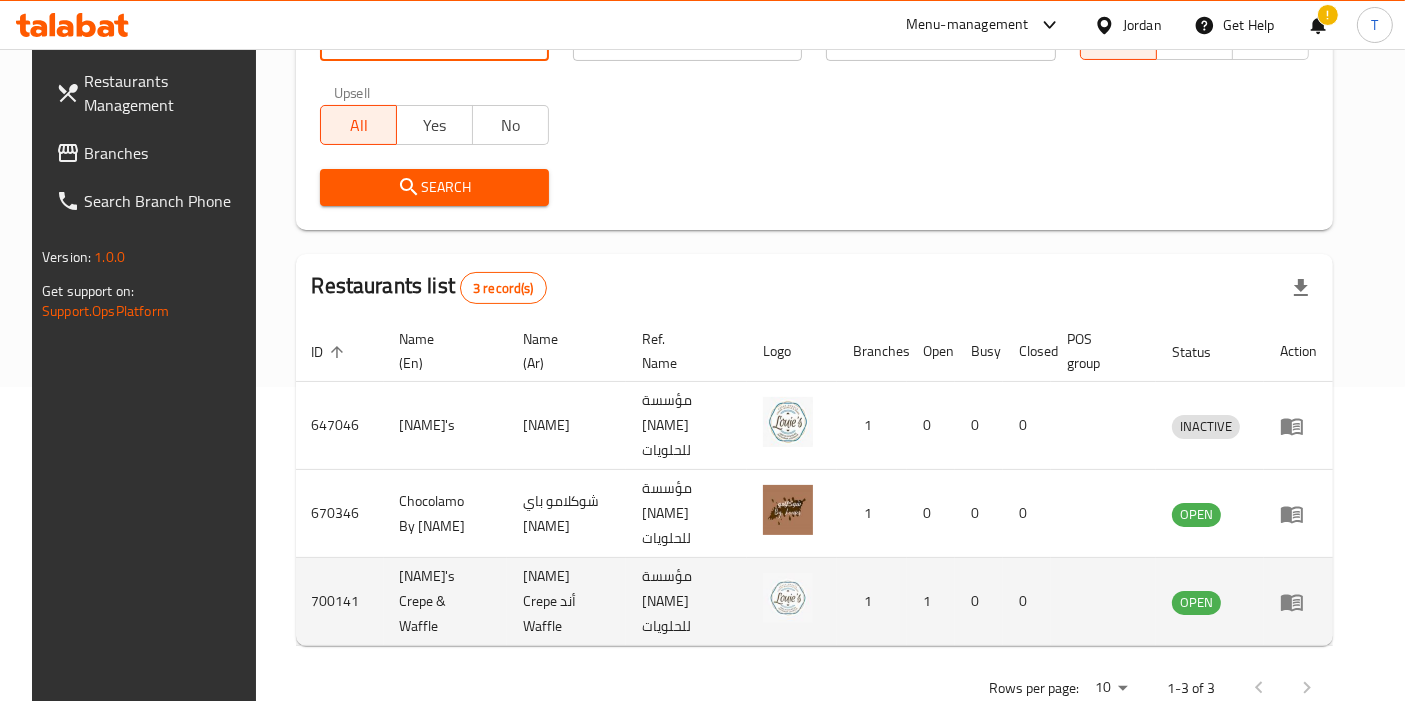 click 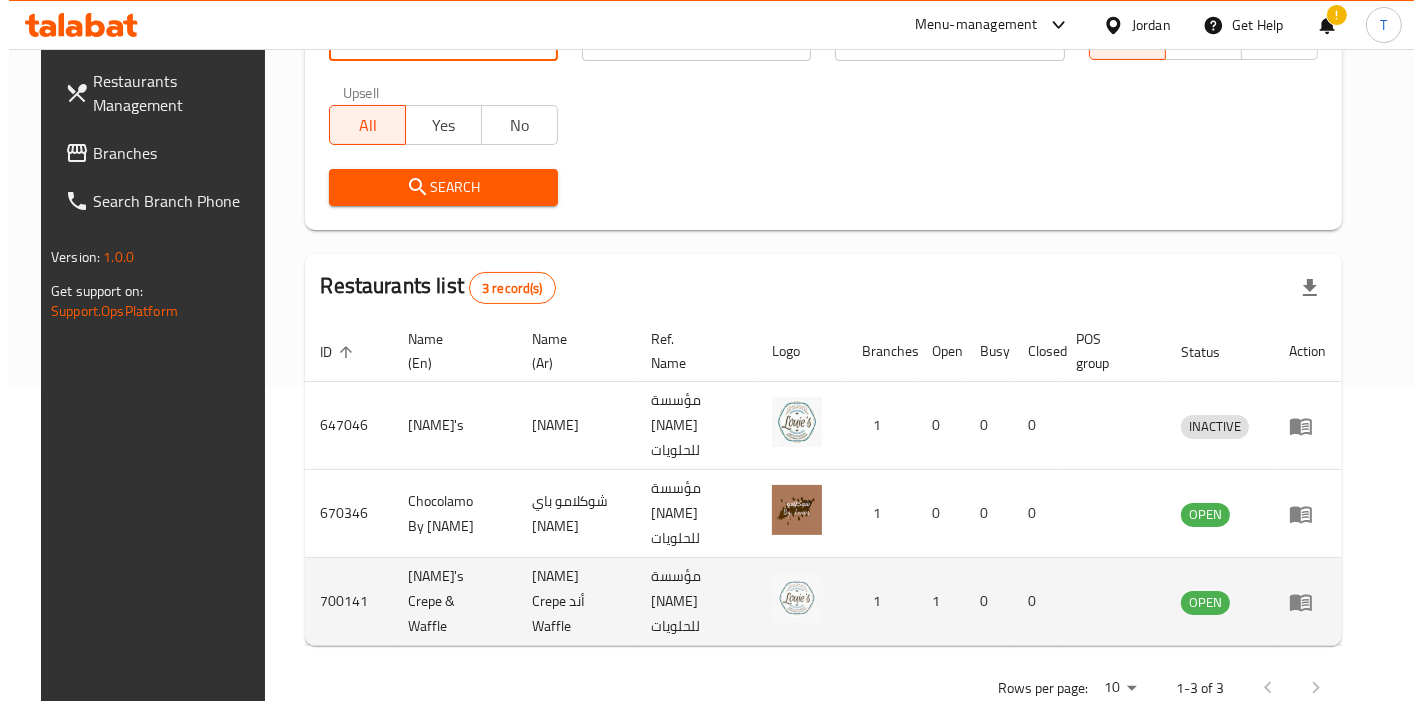 scroll, scrollTop: 0, scrollLeft: 0, axis: both 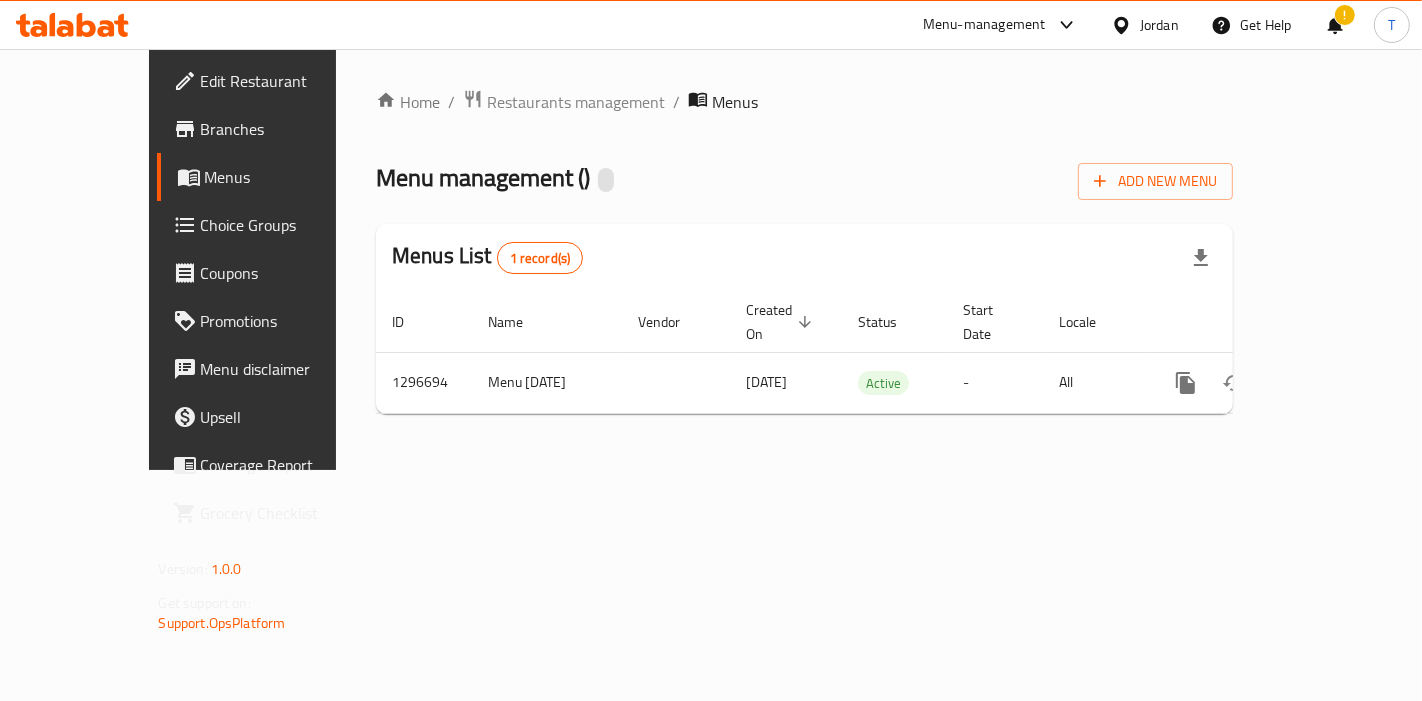 click on "Branches" at bounding box center [285, 129] 